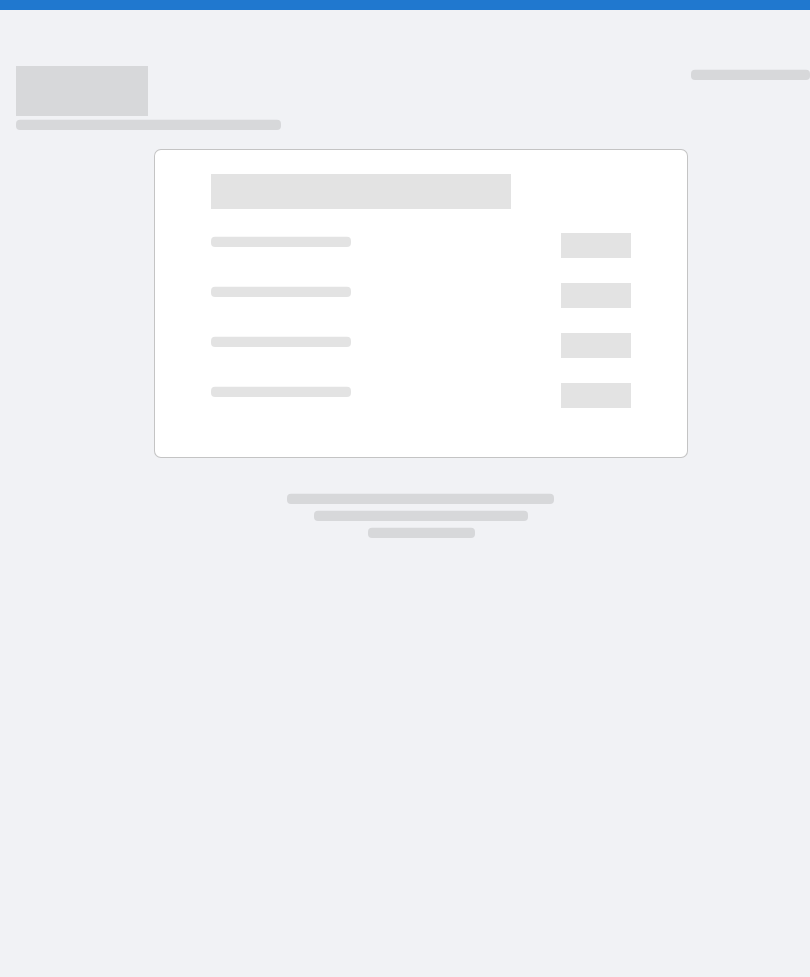 scroll, scrollTop: 0, scrollLeft: 0, axis: both 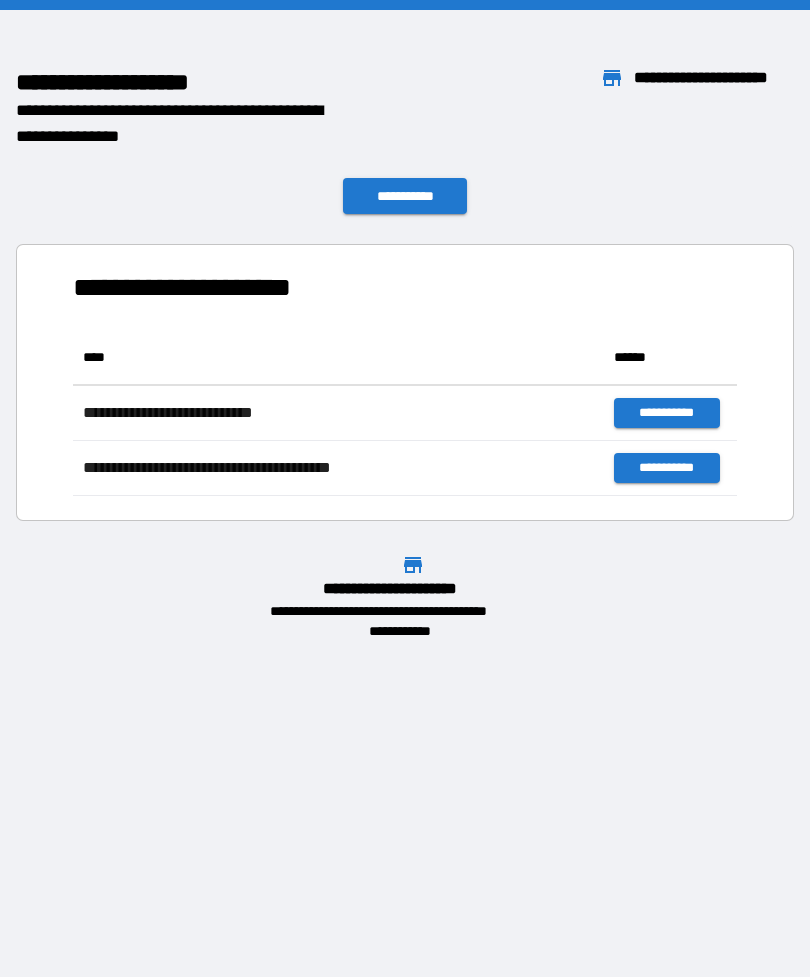 click on "**********" at bounding box center (405, 382) 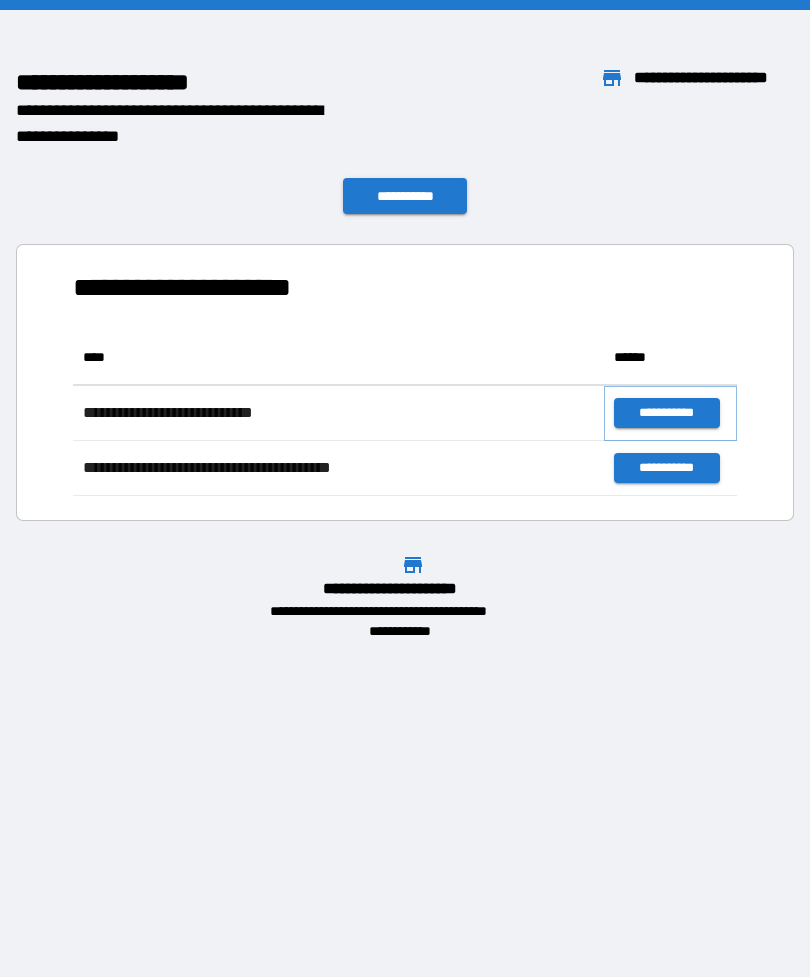 click on "**********" at bounding box center (666, 413) 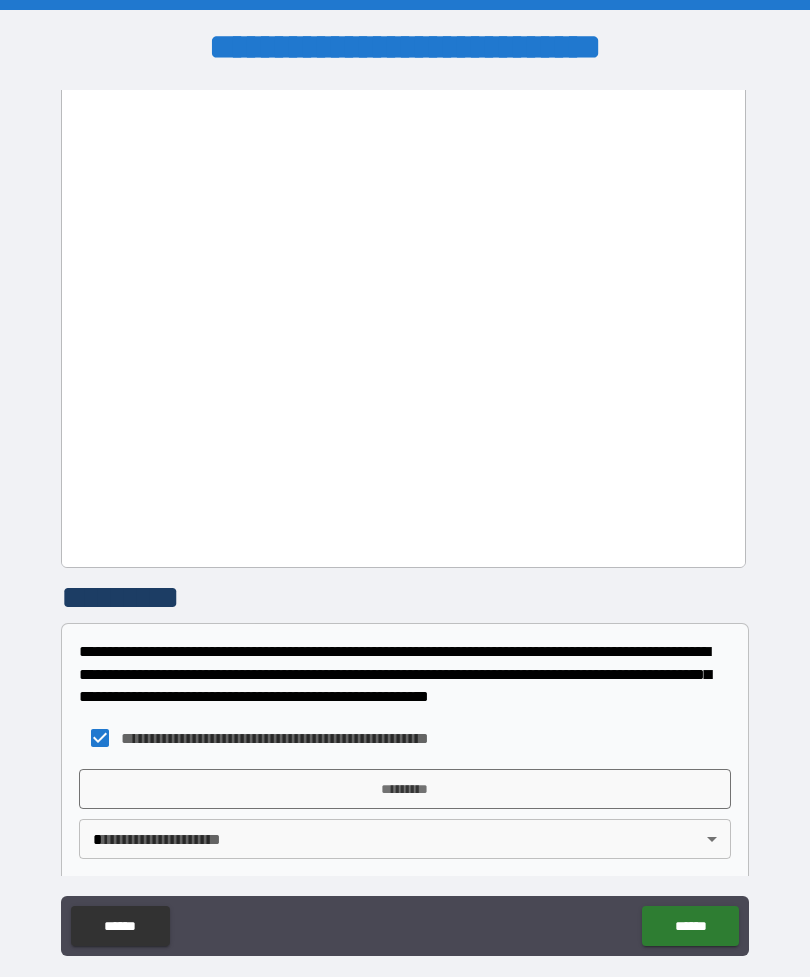 scroll, scrollTop: 1365, scrollLeft: 0, axis: vertical 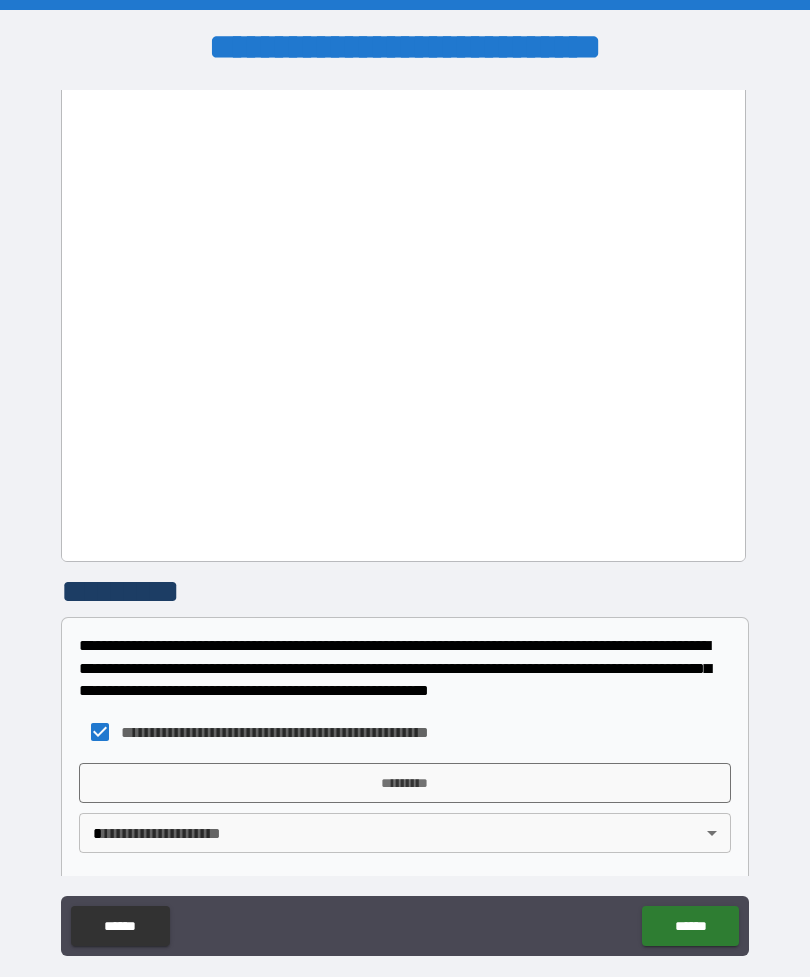 click on "*********" at bounding box center (405, 783) 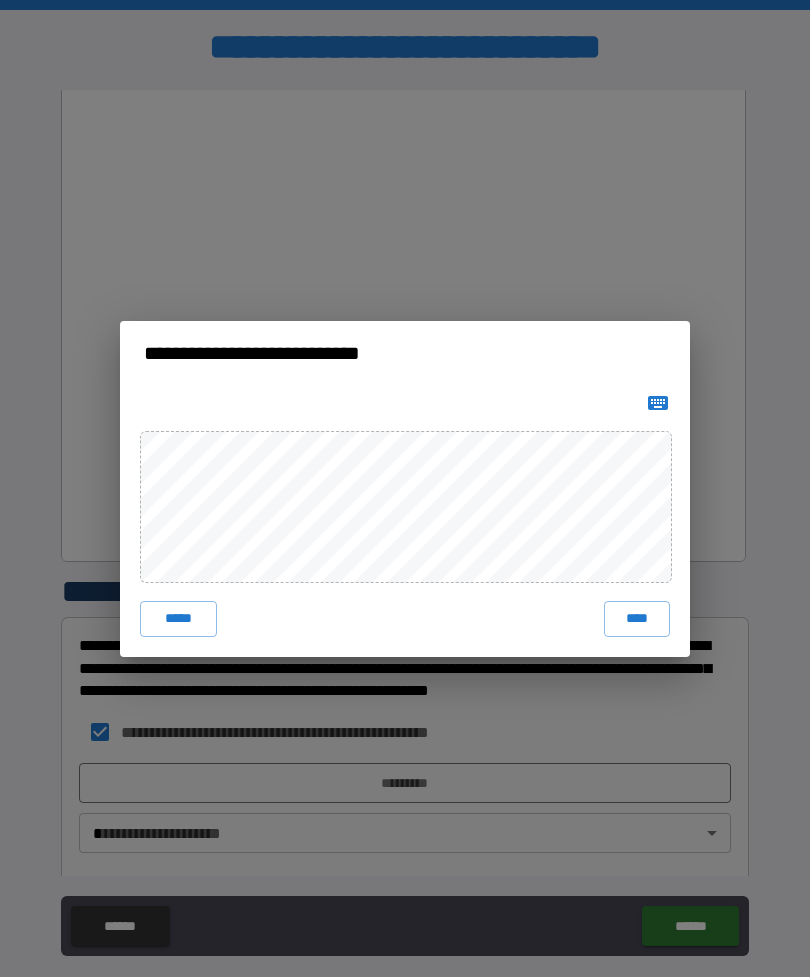 click on "****" at bounding box center [637, 619] 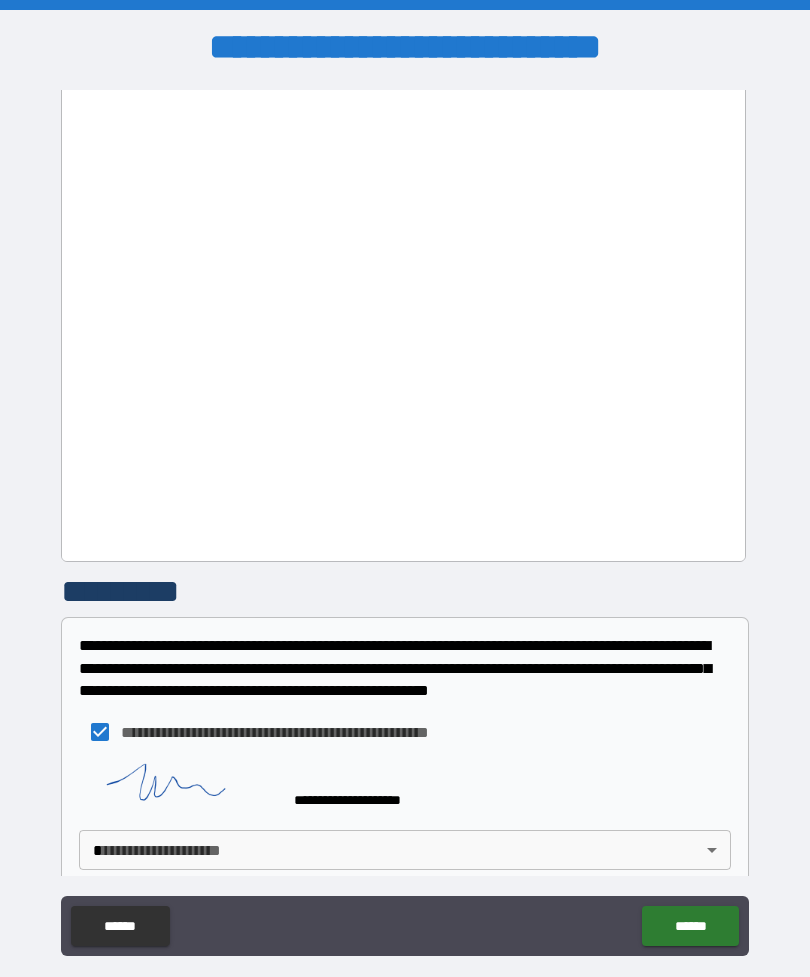 click on "******" at bounding box center [690, 926] 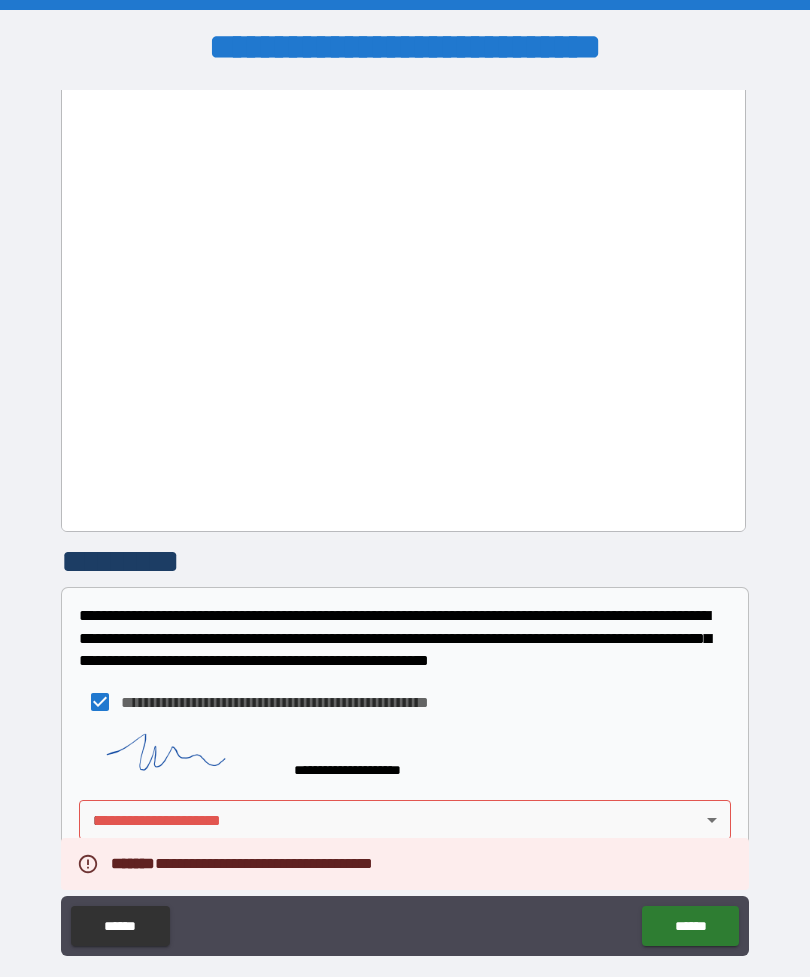 scroll, scrollTop: 1396, scrollLeft: 0, axis: vertical 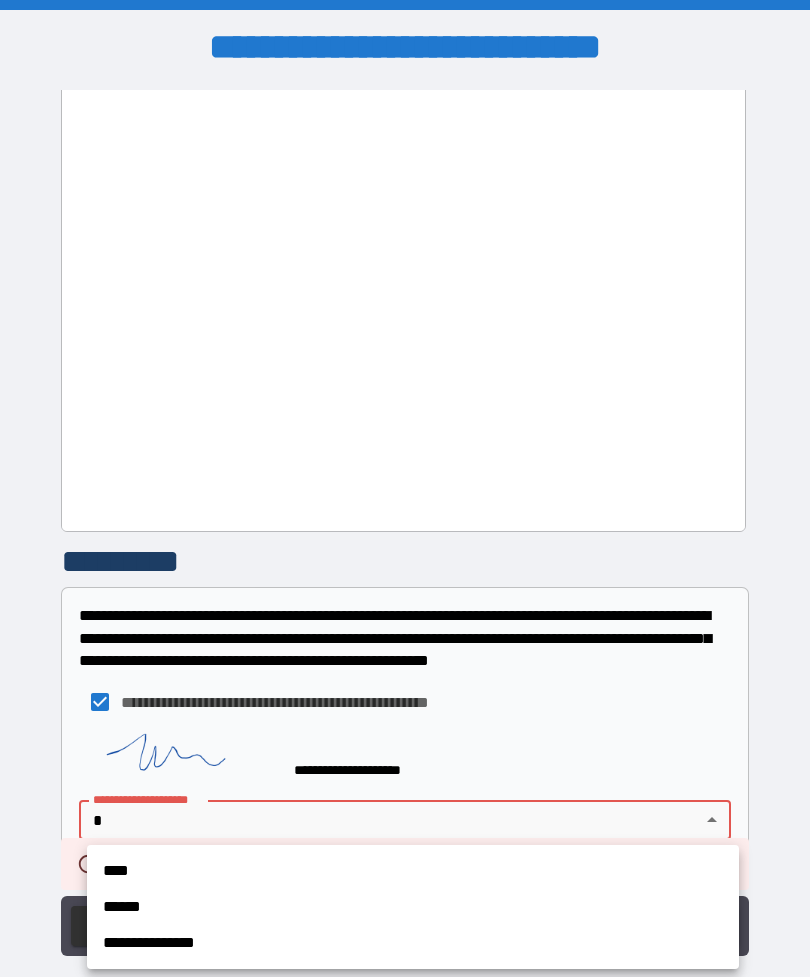 click on "****" at bounding box center (413, 871) 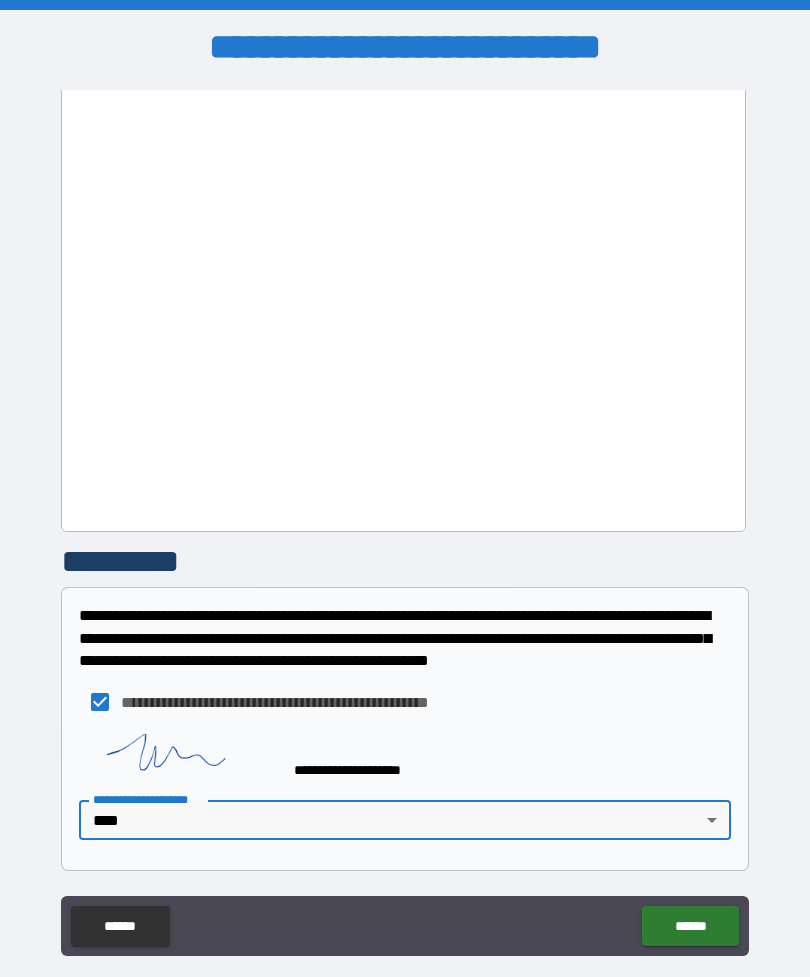click on "******" at bounding box center (690, 926) 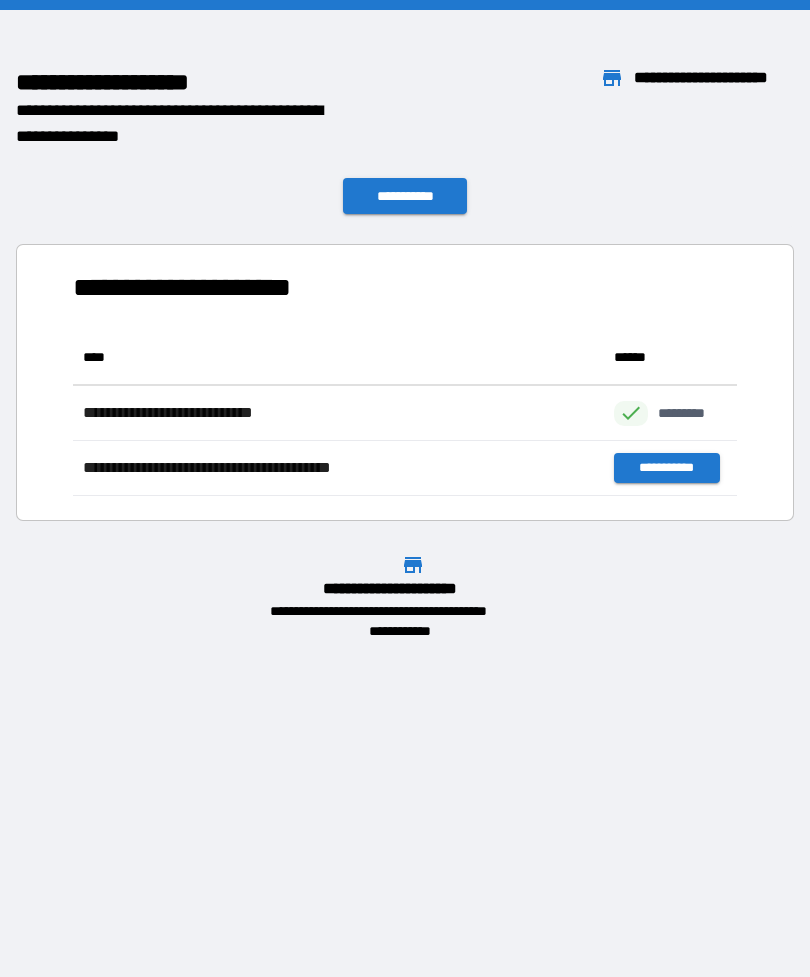 scroll, scrollTop: 1, scrollLeft: 1, axis: both 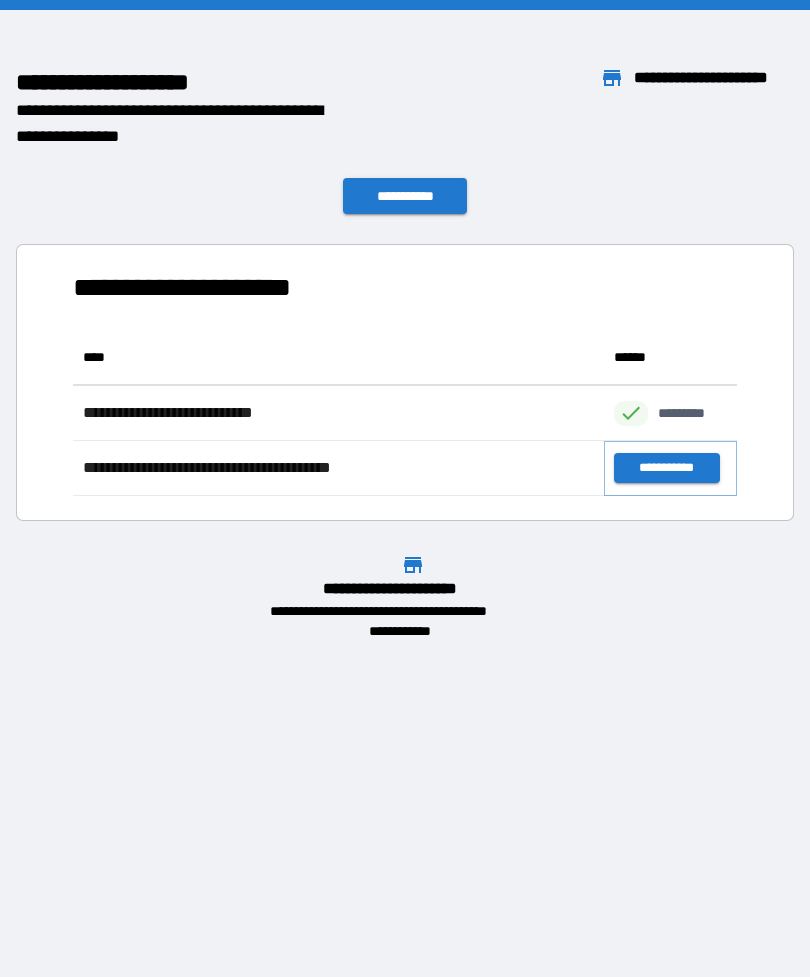 click on "**********" at bounding box center (666, 468) 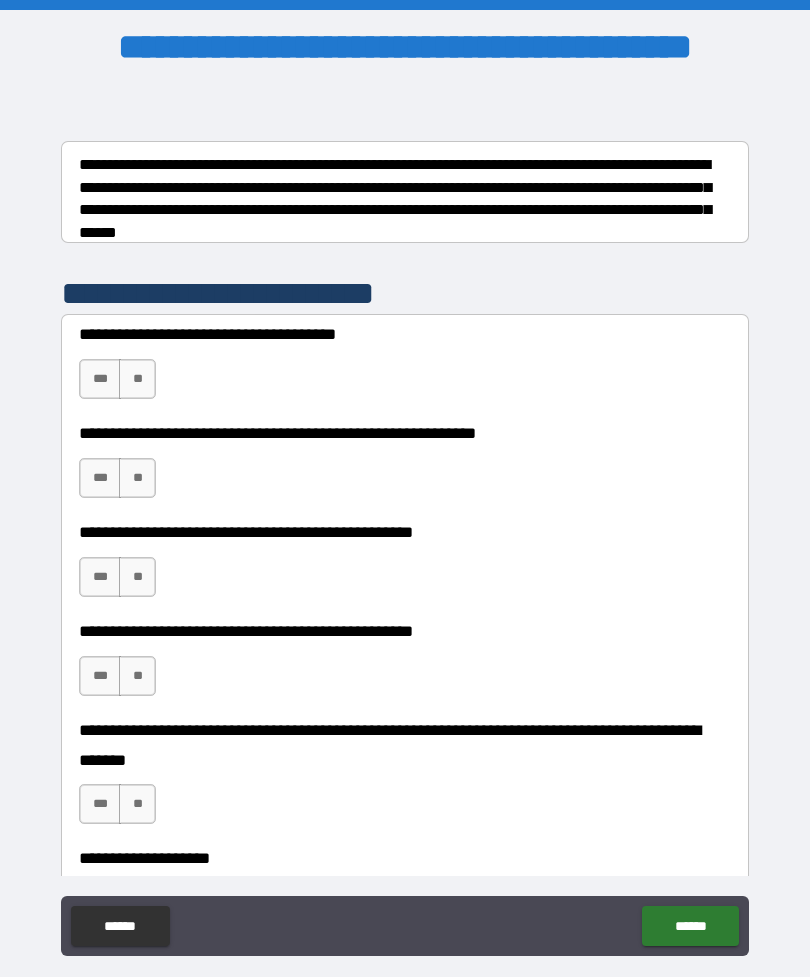 scroll, scrollTop: 308, scrollLeft: 0, axis: vertical 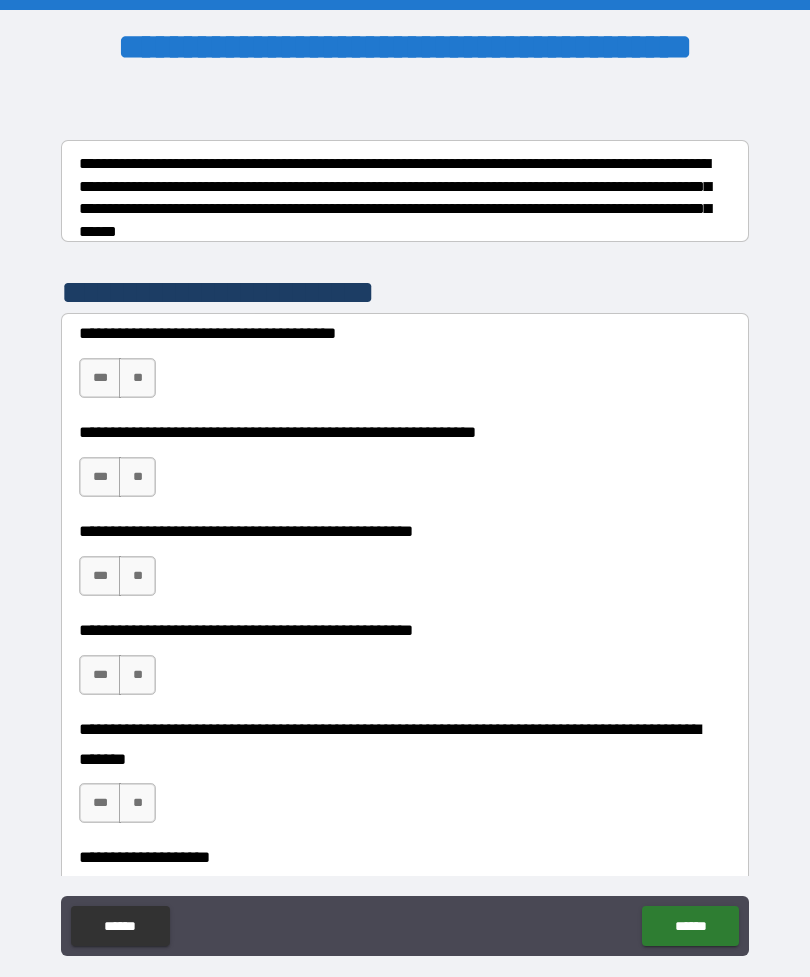 click on "**" at bounding box center [137, 378] 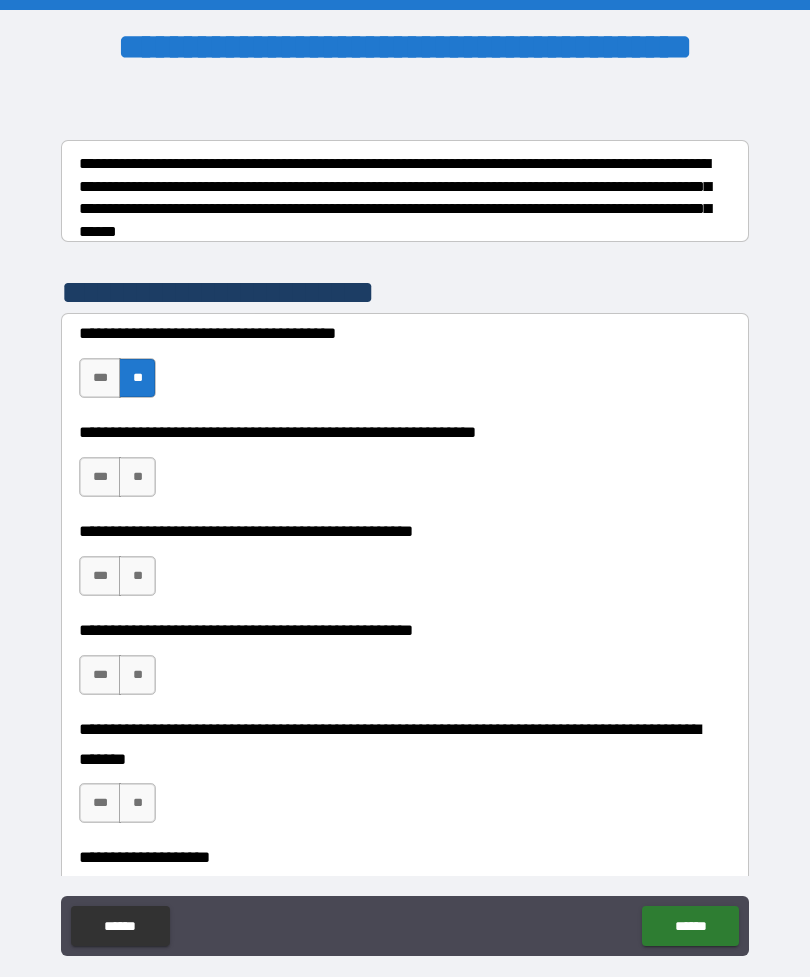 click on "**" at bounding box center (137, 477) 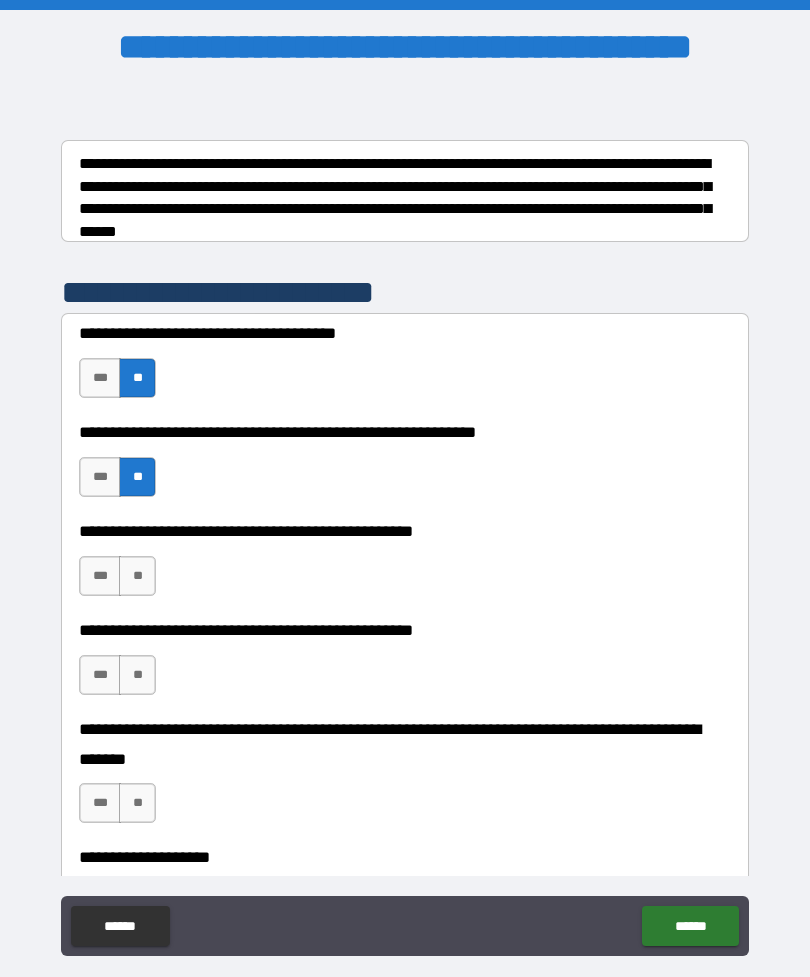 click on "**" at bounding box center [137, 576] 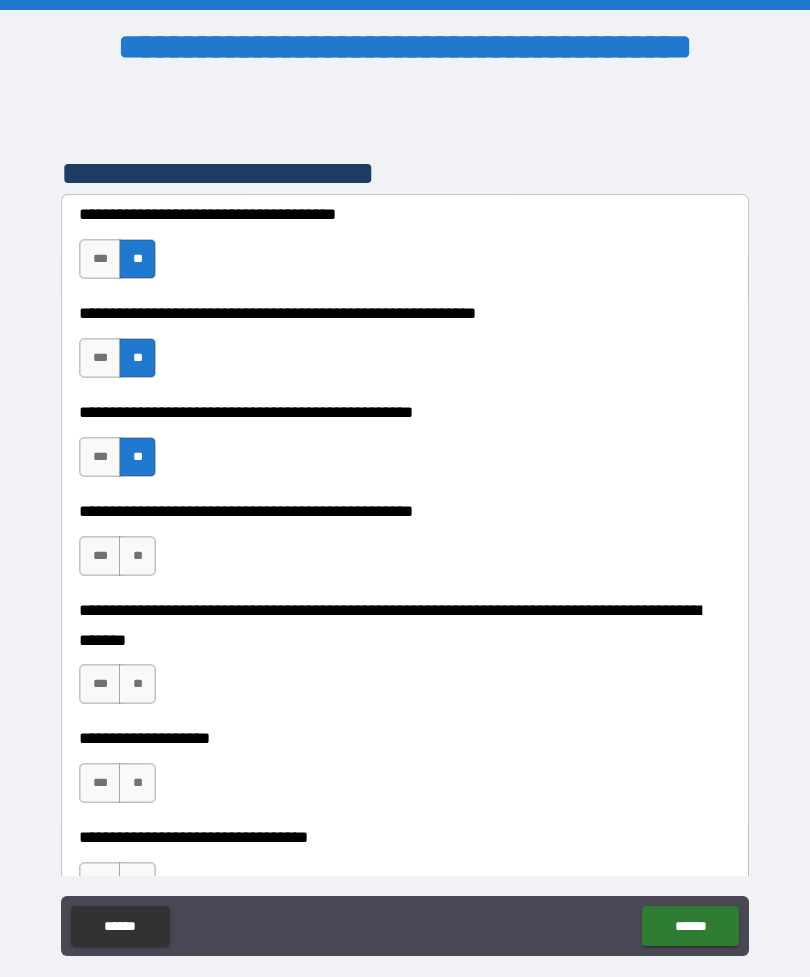 scroll, scrollTop: 444, scrollLeft: 0, axis: vertical 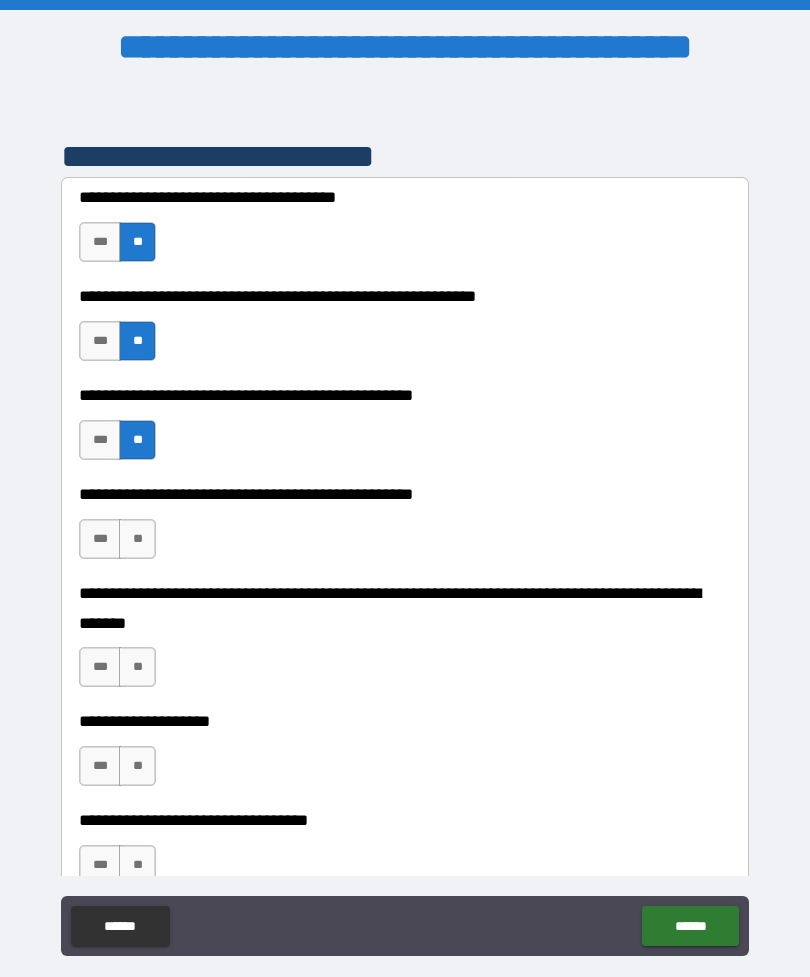 click on "***" at bounding box center (100, 539) 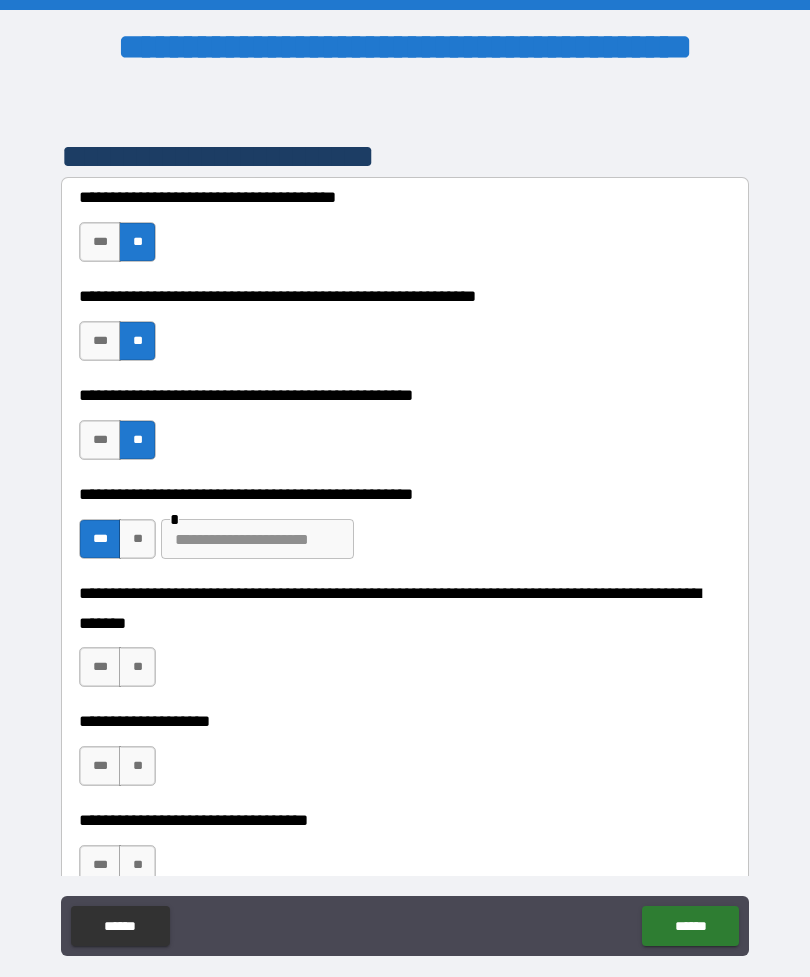 click on "**" at bounding box center [137, 667] 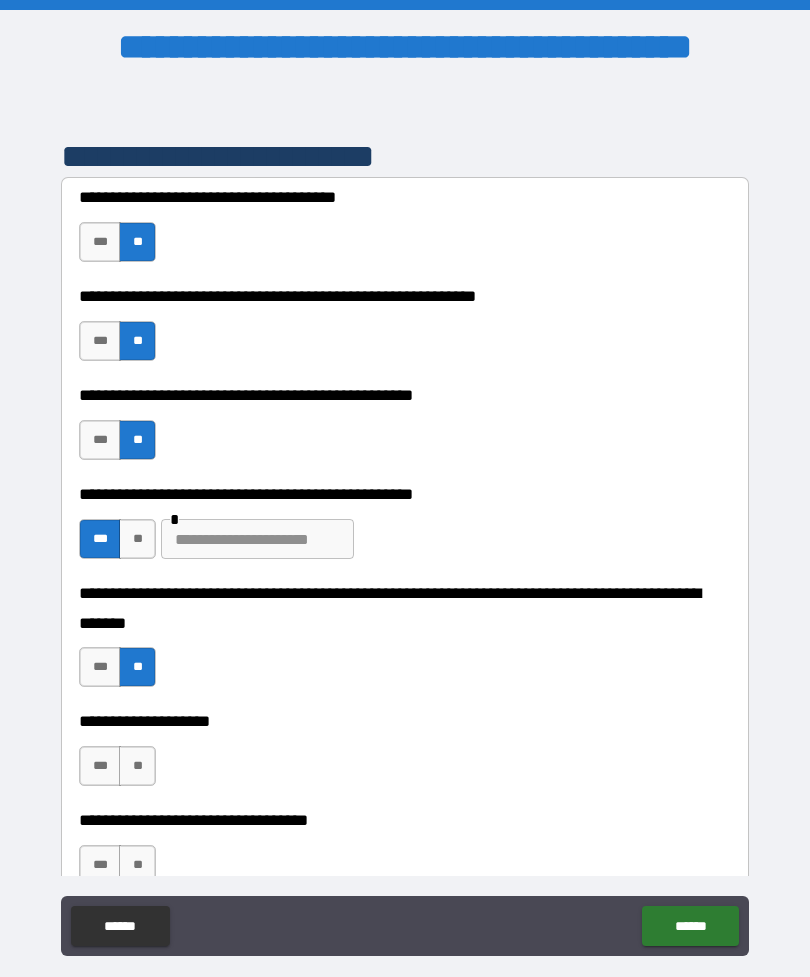 click on "**" at bounding box center (137, 766) 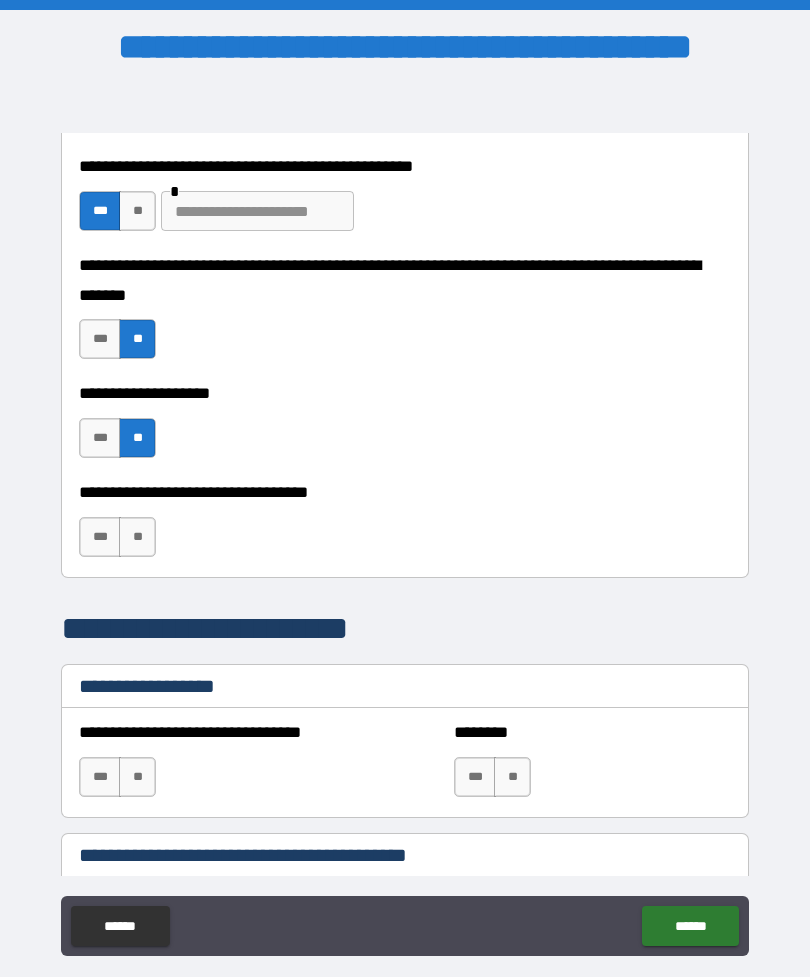 scroll, scrollTop: 781, scrollLeft: 0, axis: vertical 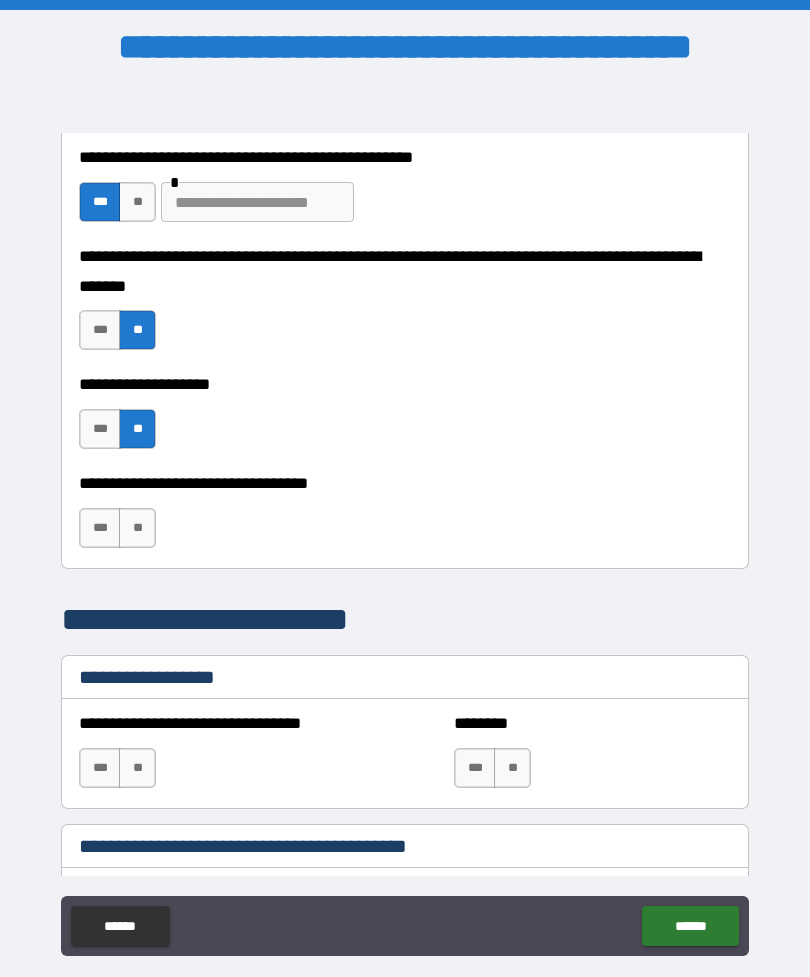 click on "*** **" at bounding box center (120, 533) 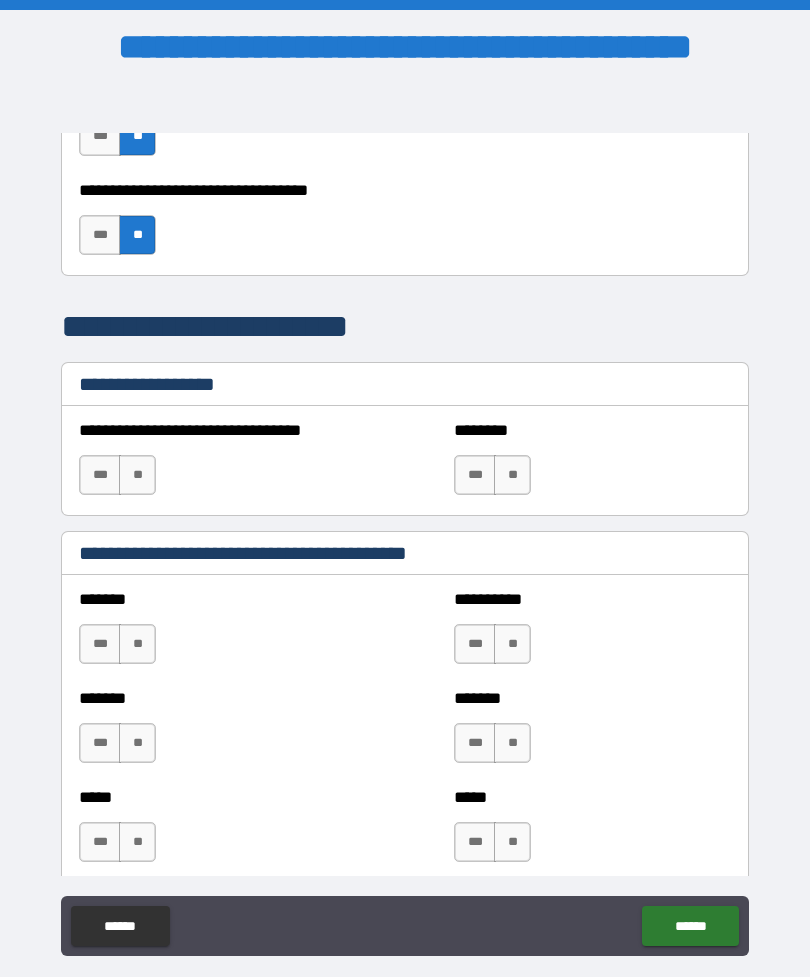 scroll, scrollTop: 1077, scrollLeft: 0, axis: vertical 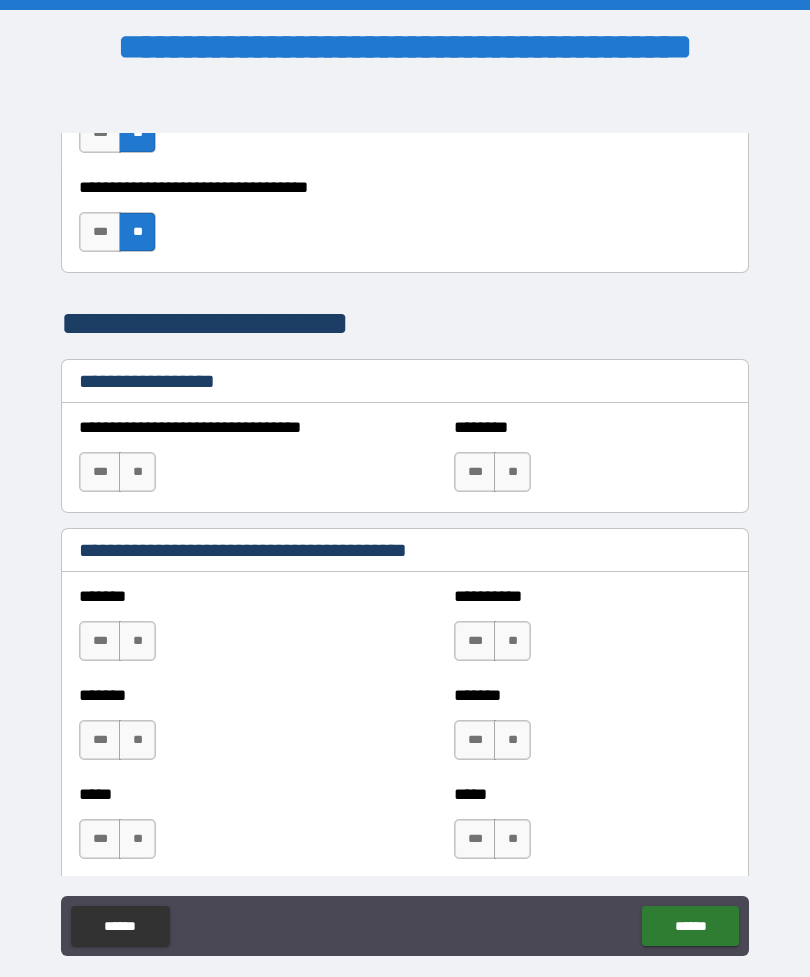 click on "**" at bounding box center [137, 641] 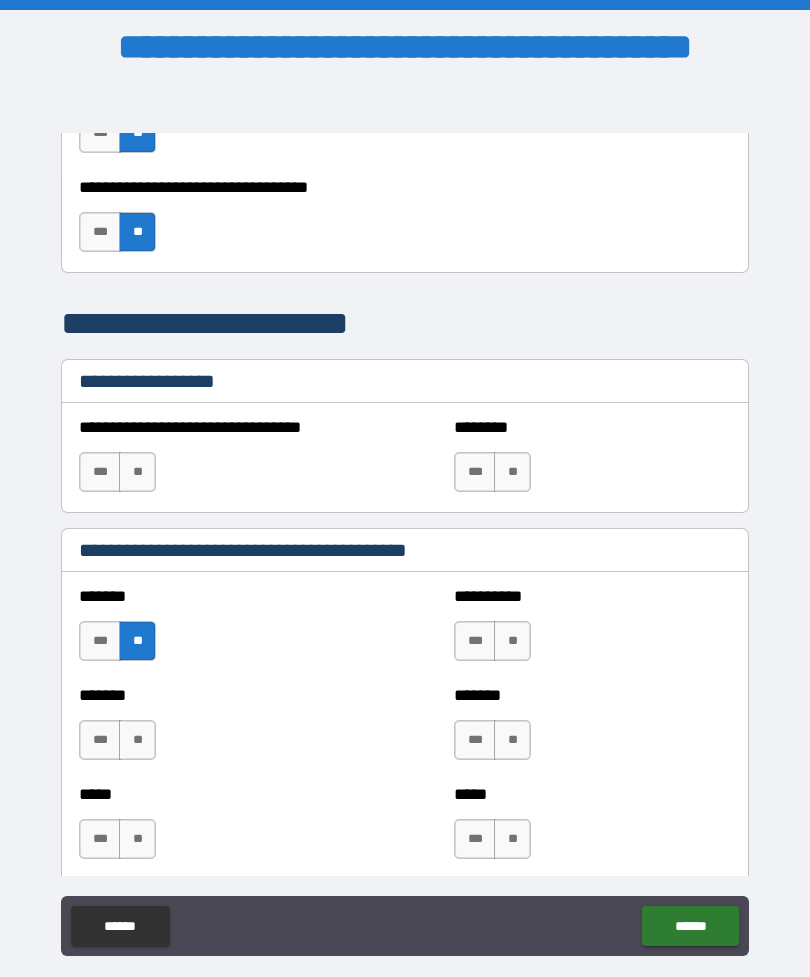 click on "**" at bounding box center [137, 740] 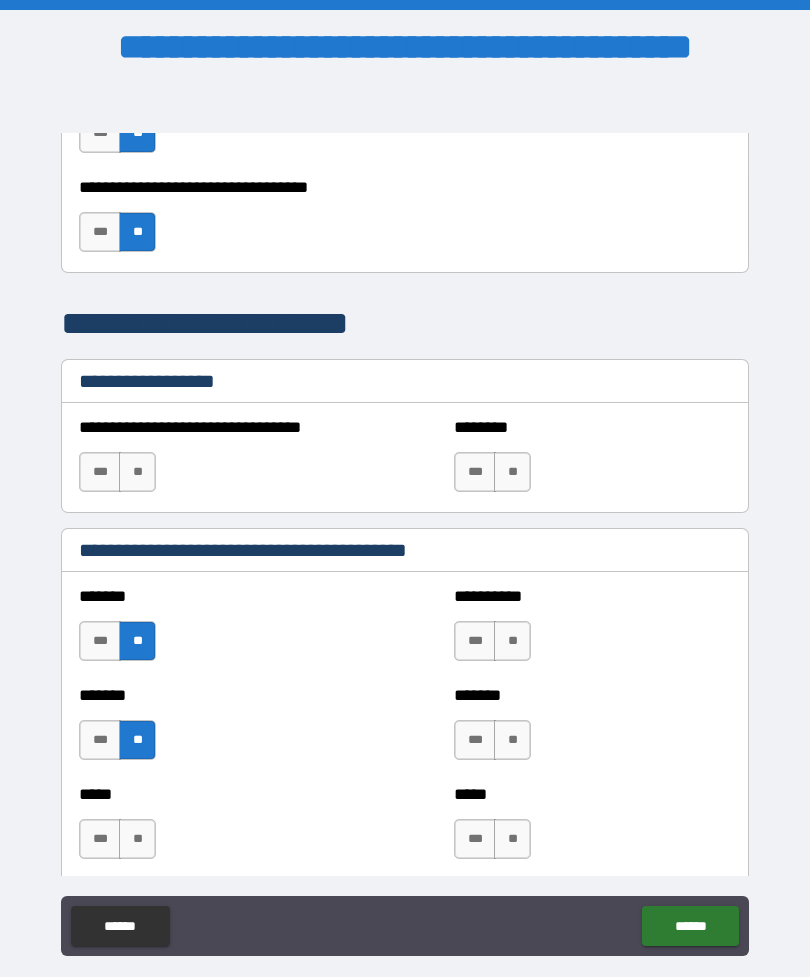 click on "**" at bounding box center (137, 839) 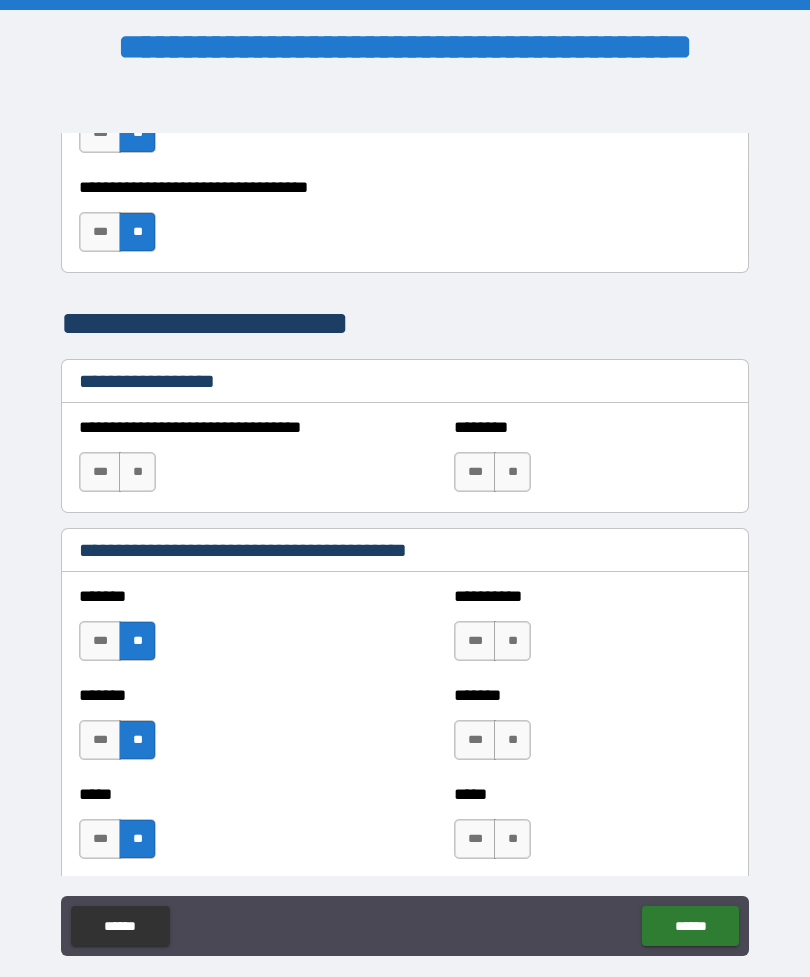 click on "**" at bounding box center (512, 641) 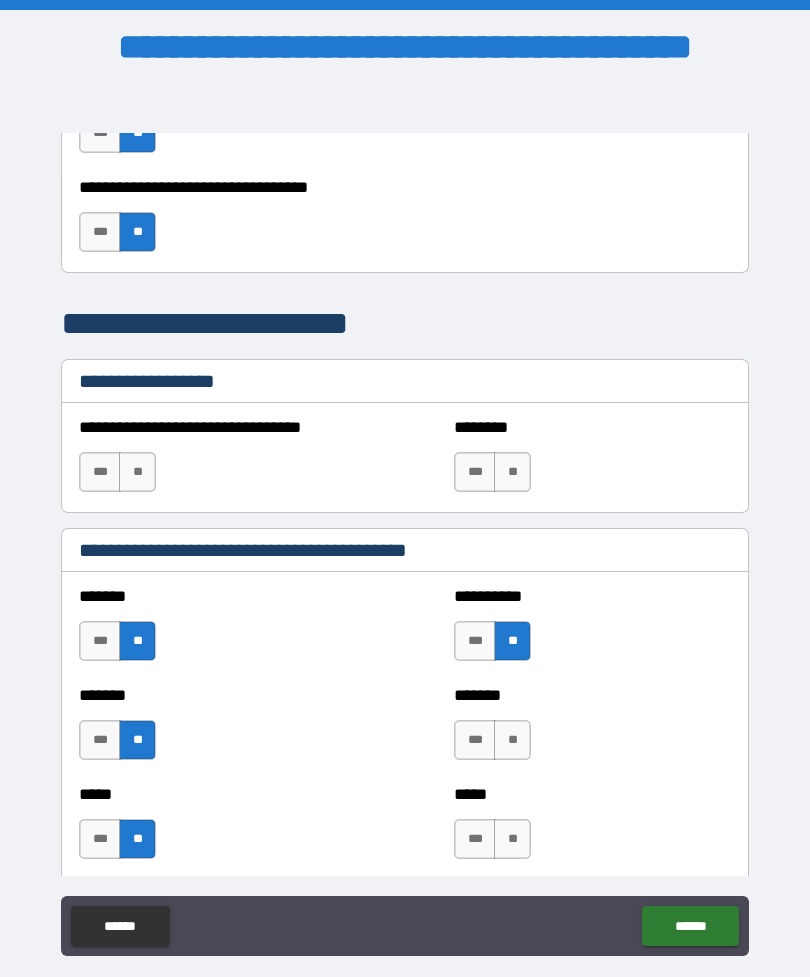 click on "**" at bounding box center [512, 740] 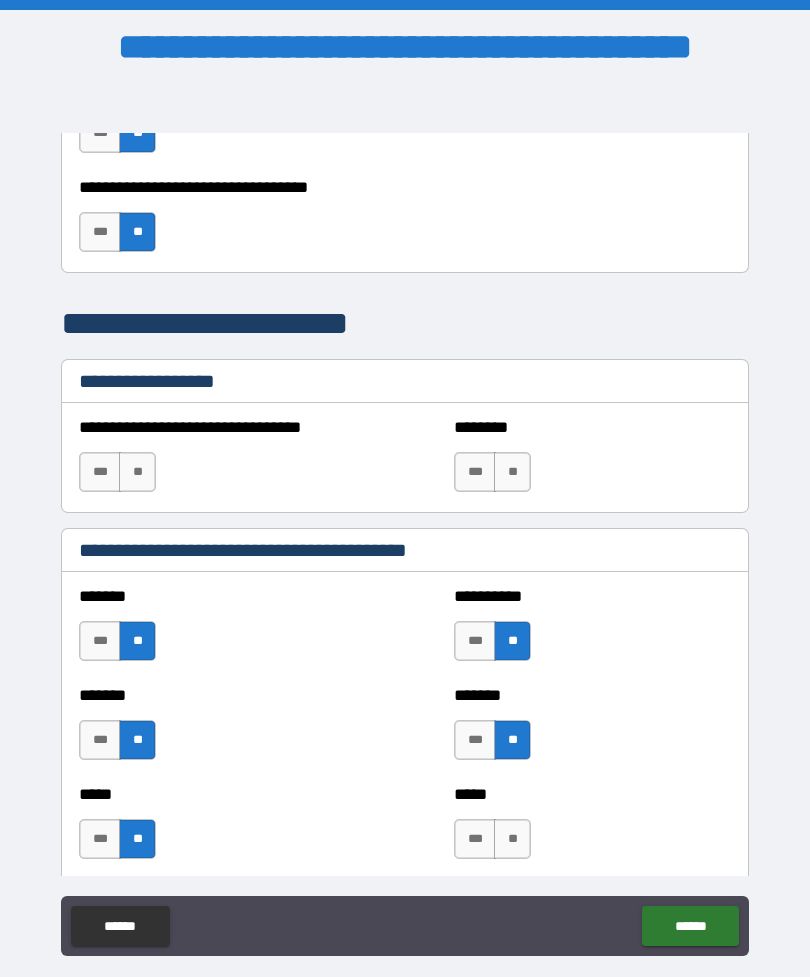 click on "**" at bounding box center [512, 839] 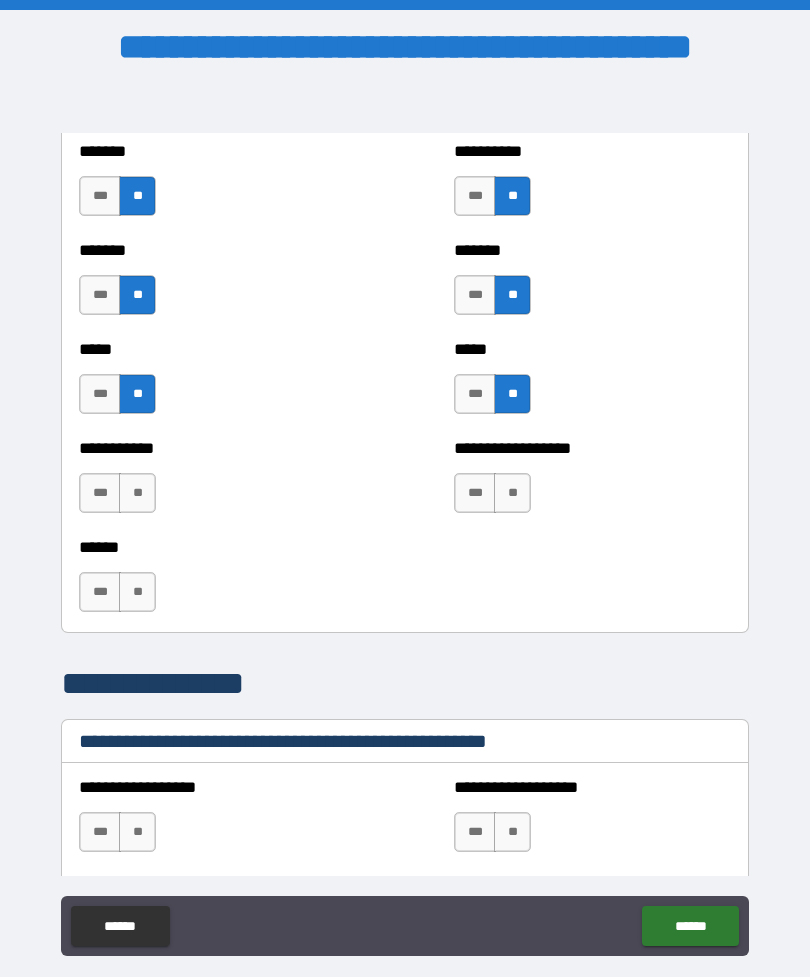scroll, scrollTop: 1527, scrollLeft: 0, axis: vertical 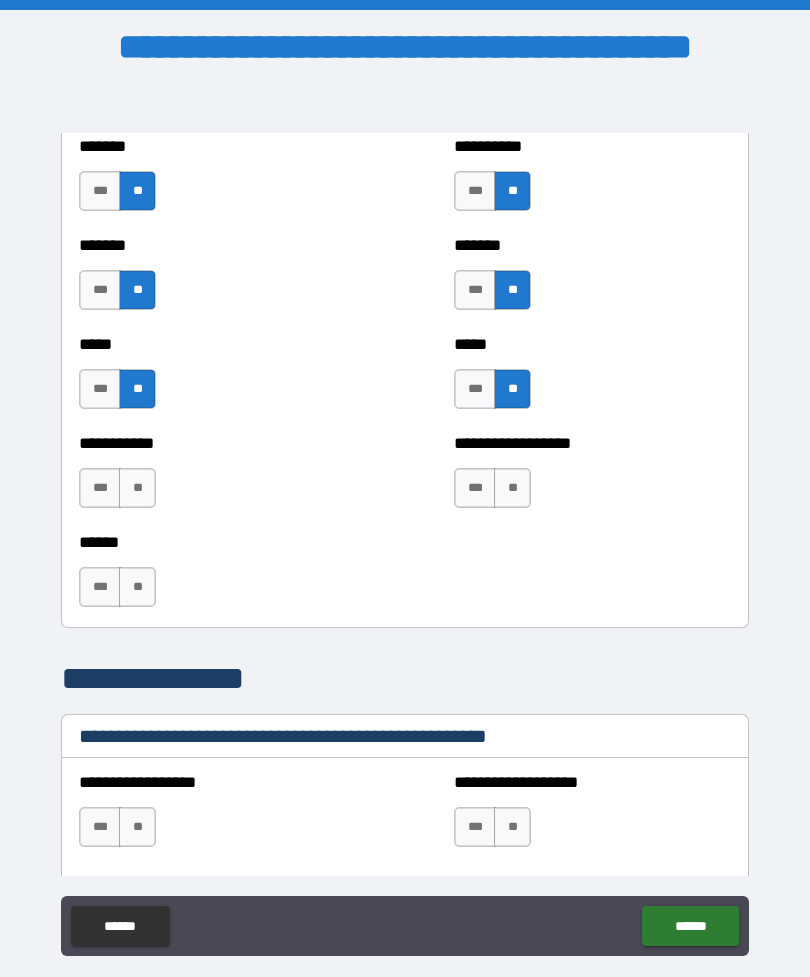 click on "**" at bounding box center [512, 488] 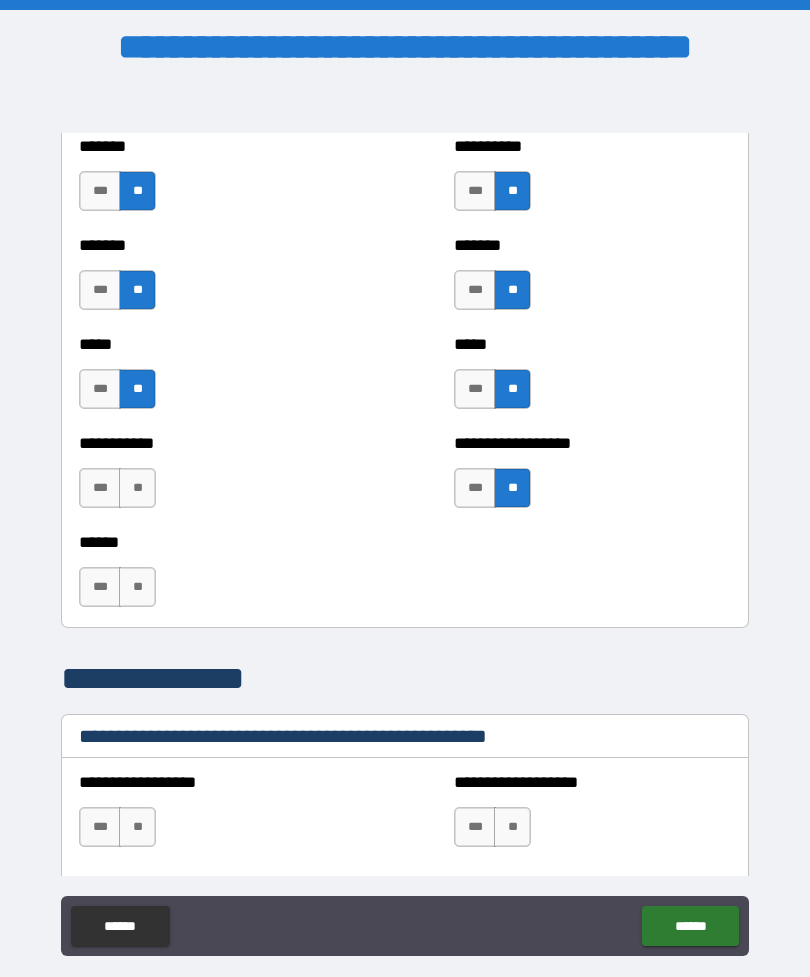 click on "**" at bounding box center [137, 488] 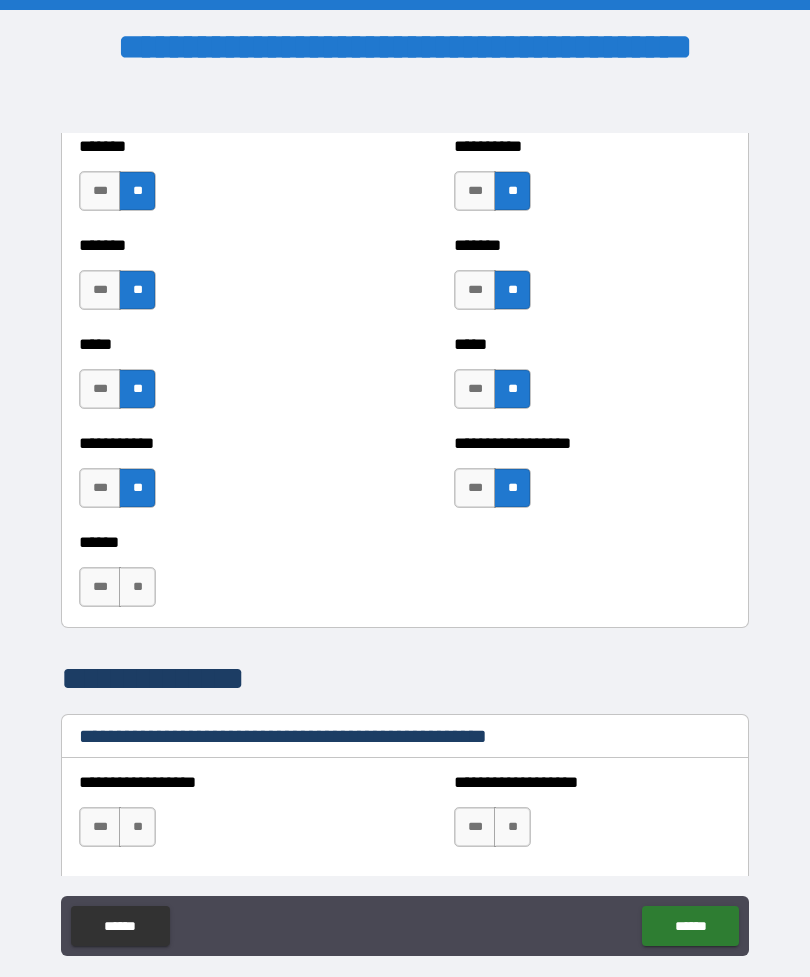 click on "**" at bounding box center [137, 587] 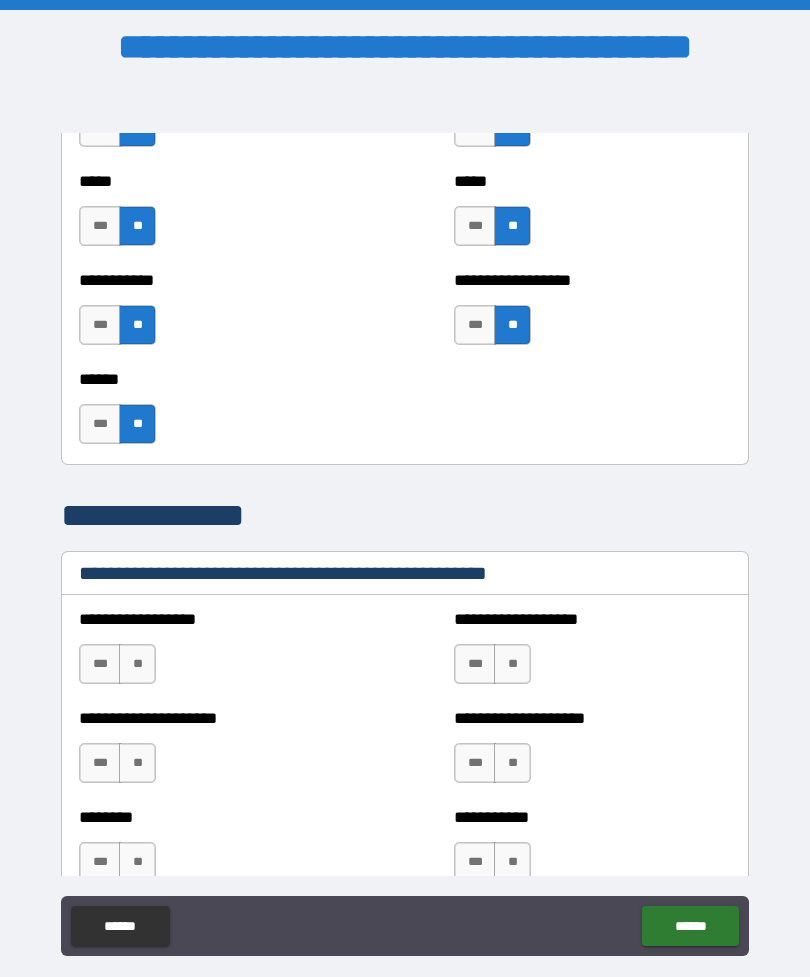 scroll, scrollTop: 1698, scrollLeft: 0, axis: vertical 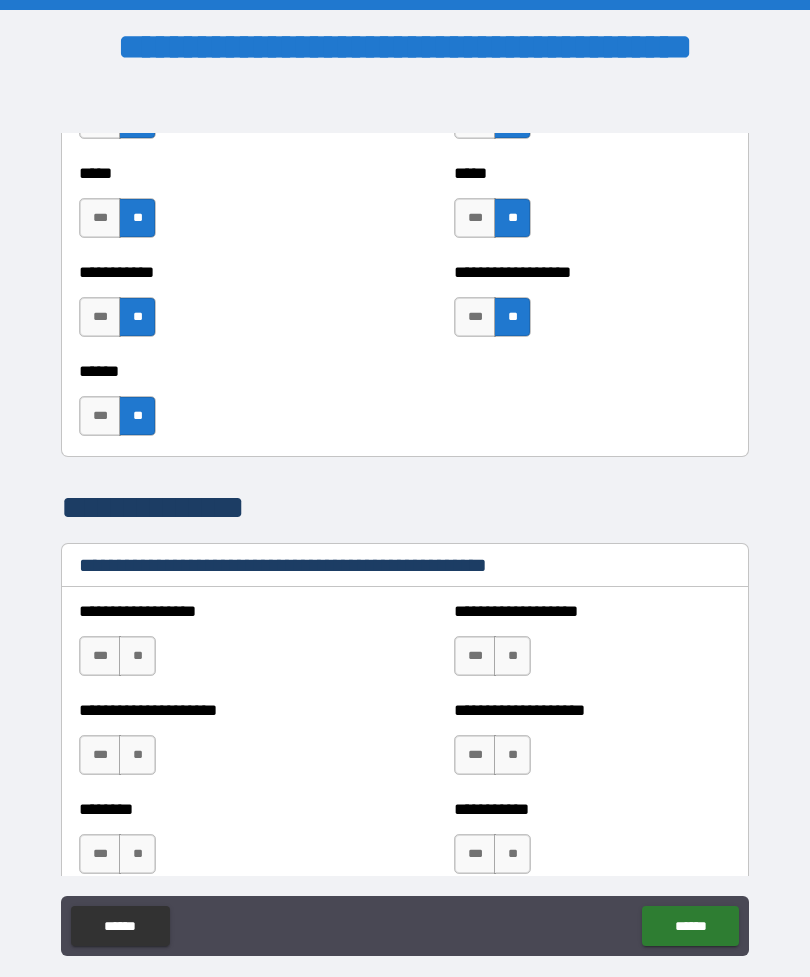 click on "**" at bounding box center [137, 656] 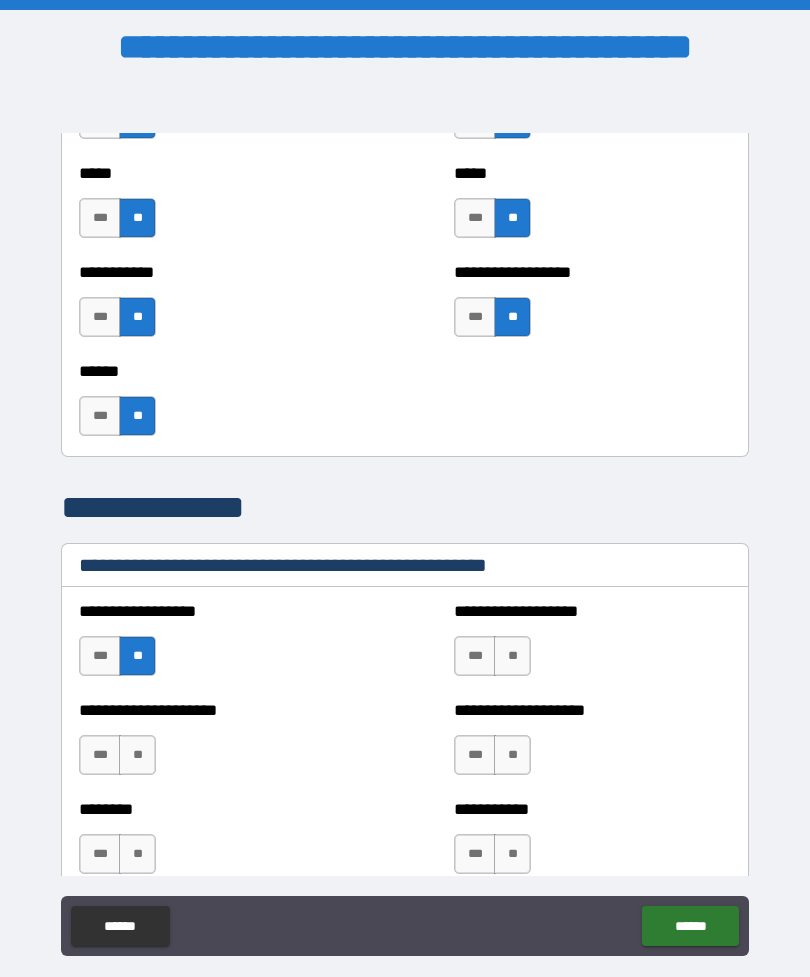 click on "**" at bounding box center (512, 656) 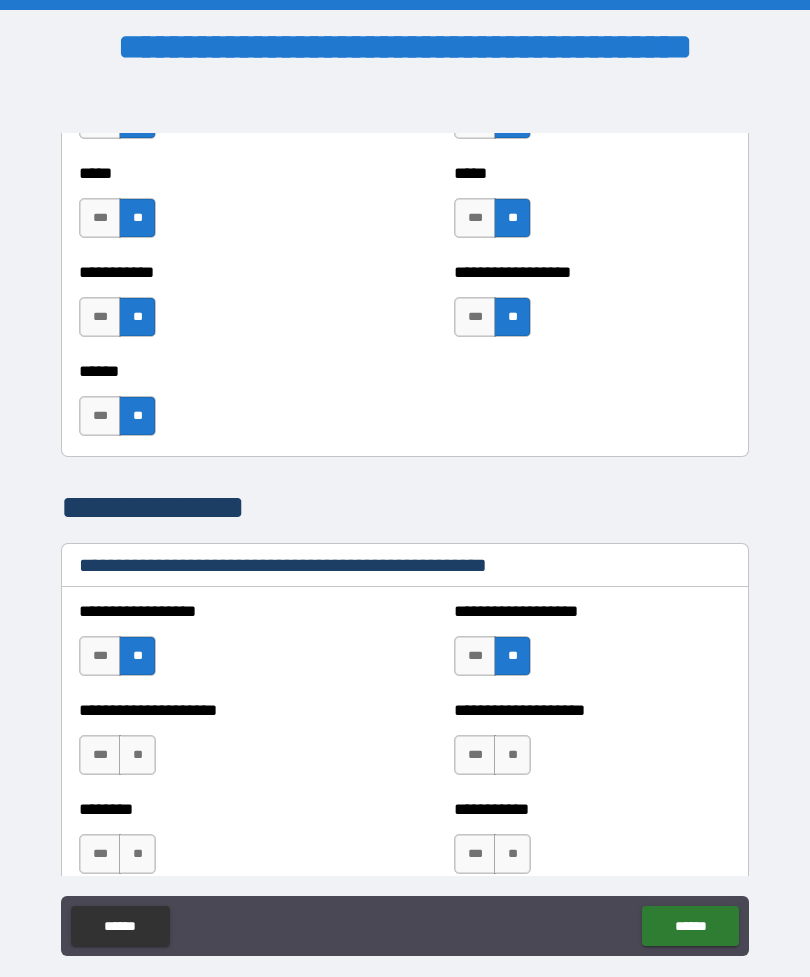 click on "**" at bounding box center (512, 755) 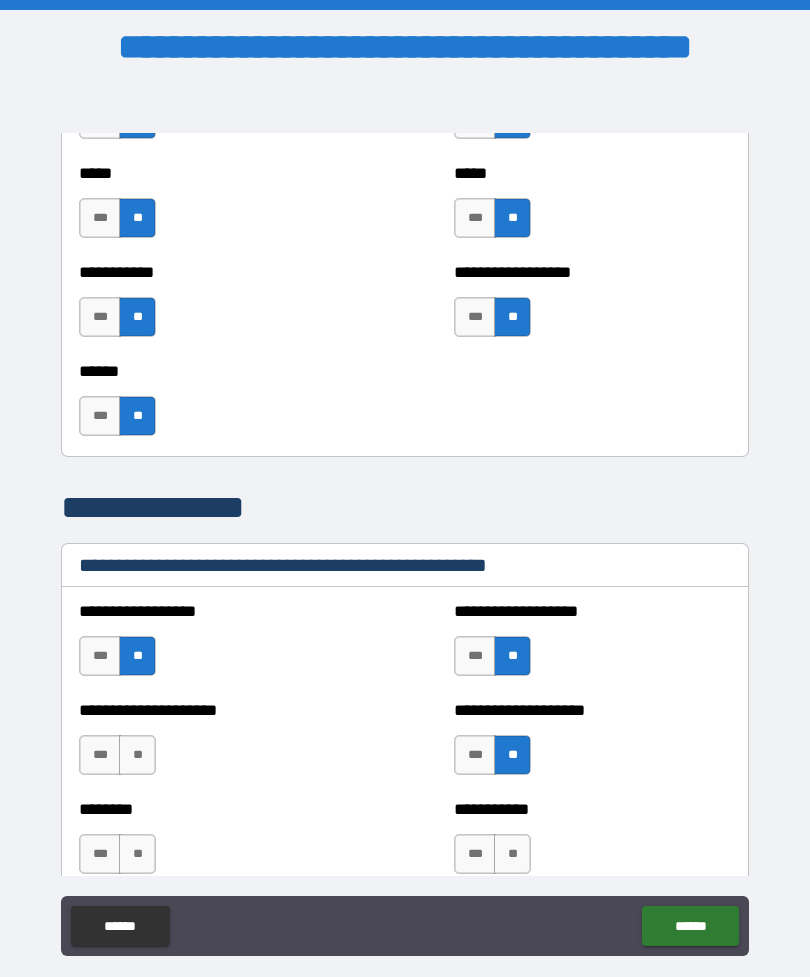 click on "**" at bounding box center [137, 755] 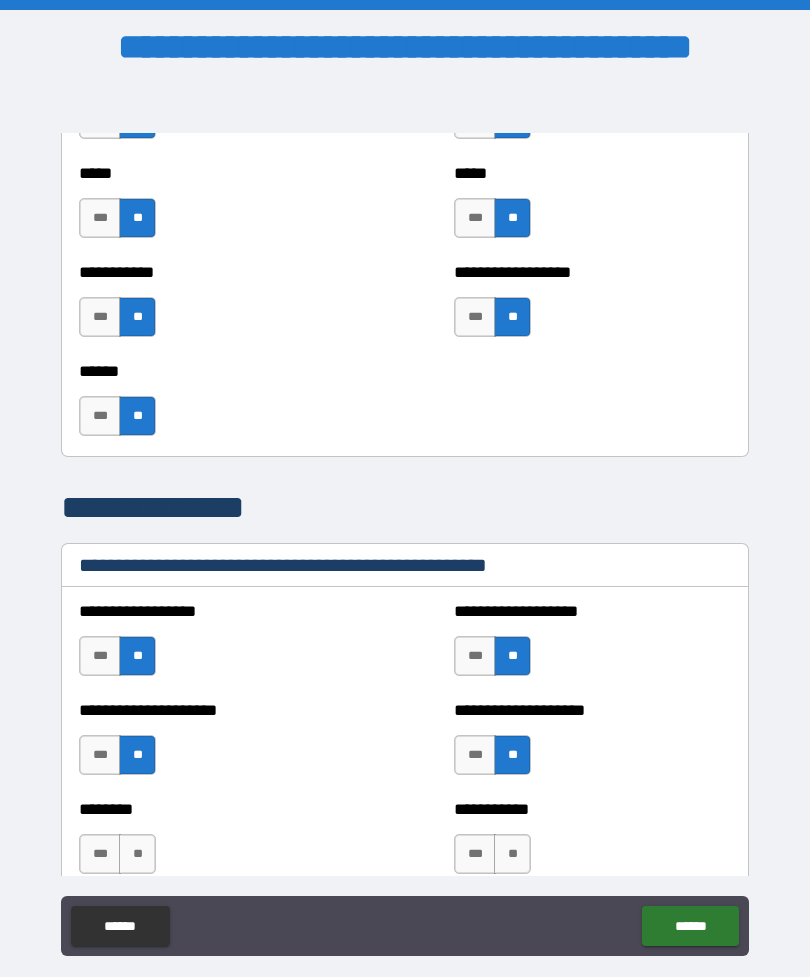 click on "**" at bounding box center (137, 854) 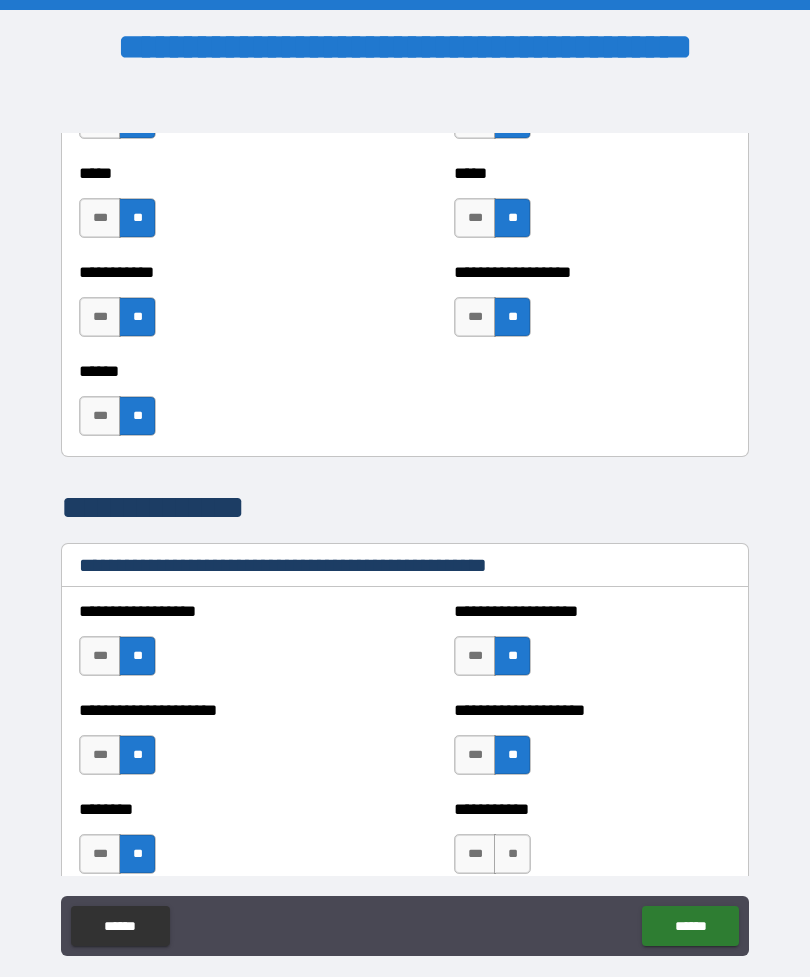 click on "**" at bounding box center [512, 854] 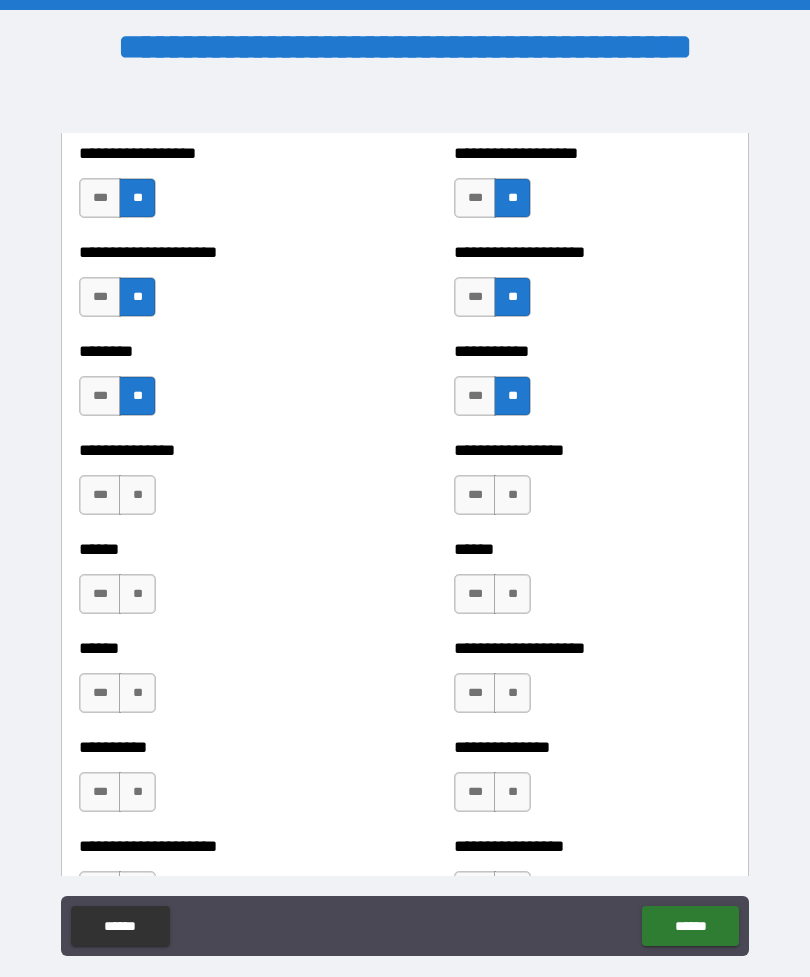 scroll, scrollTop: 2157, scrollLeft: 0, axis: vertical 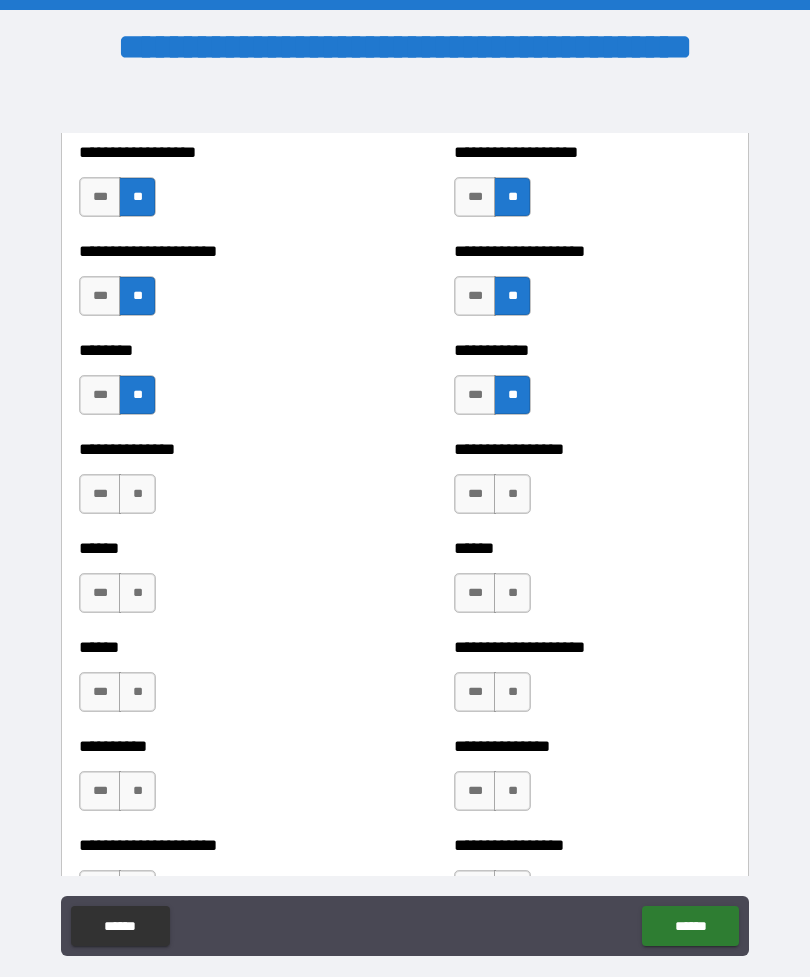 click on "**" at bounding box center [512, 494] 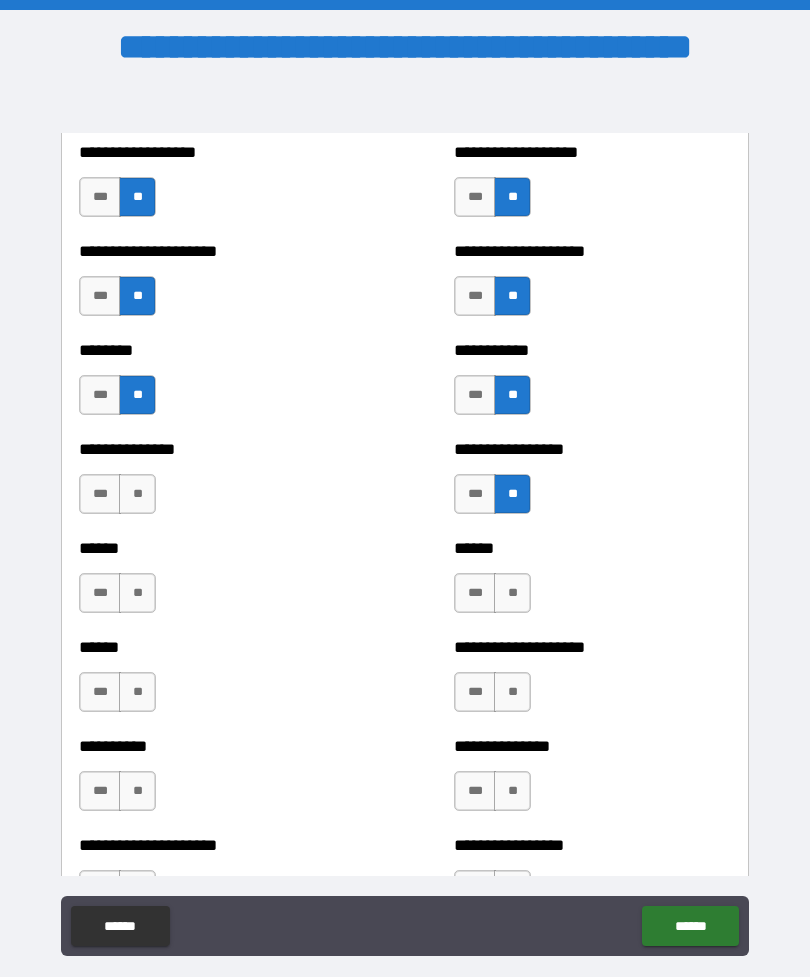 click on "**" at bounding box center [512, 593] 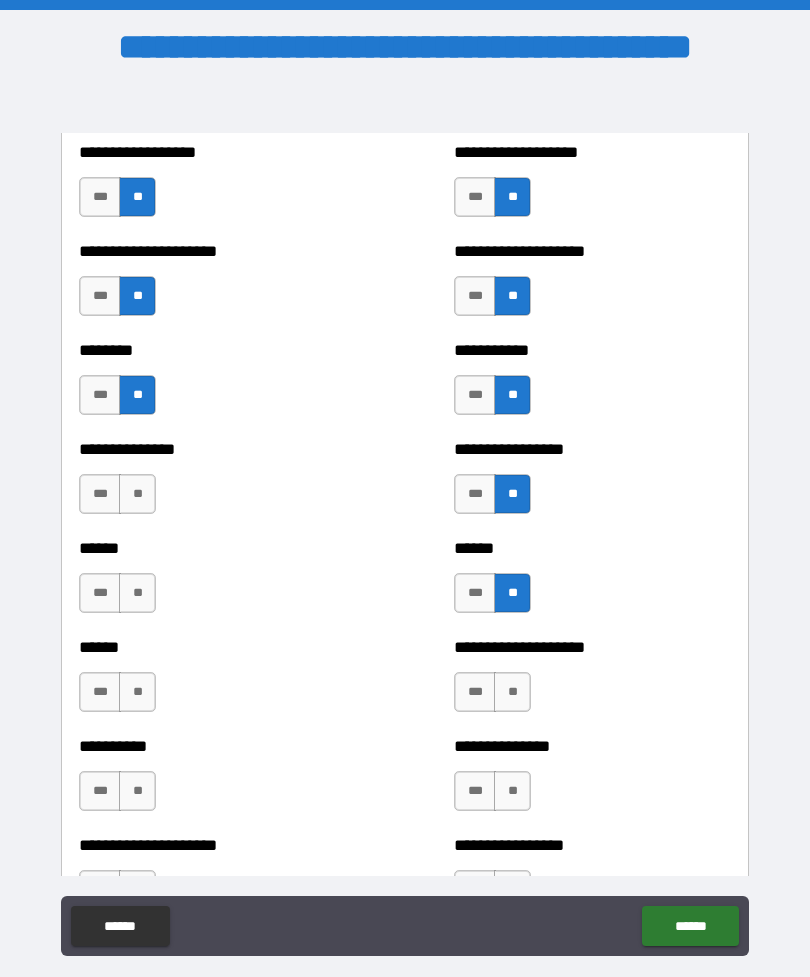 click on "**" at bounding box center (512, 692) 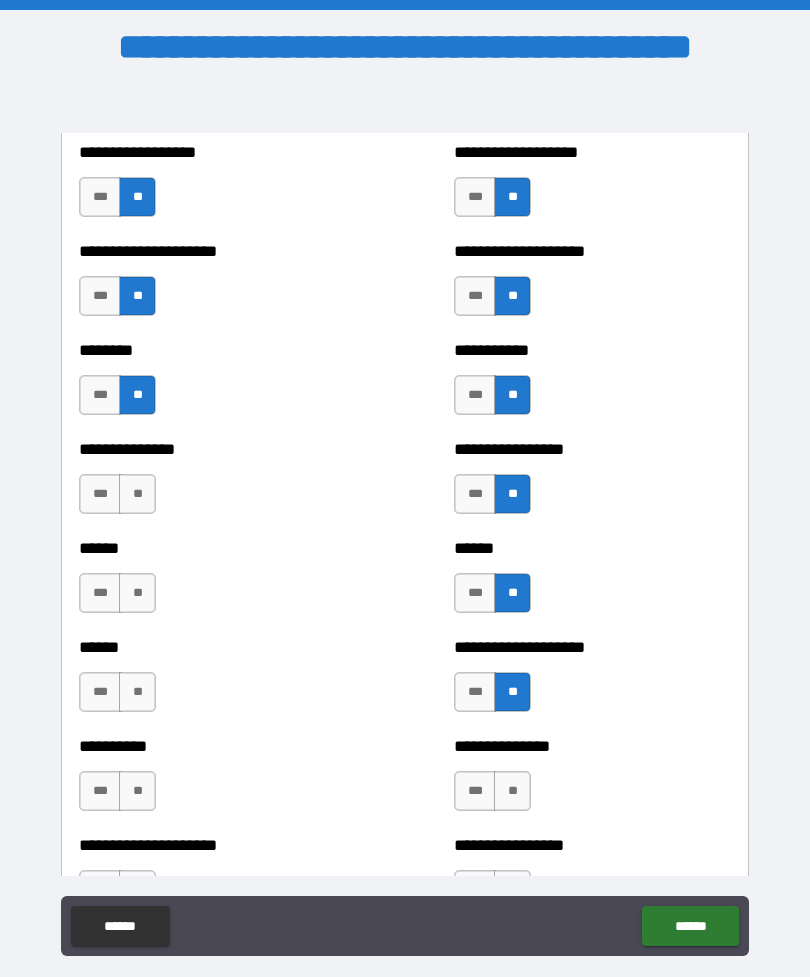 click on "**" at bounding box center [512, 791] 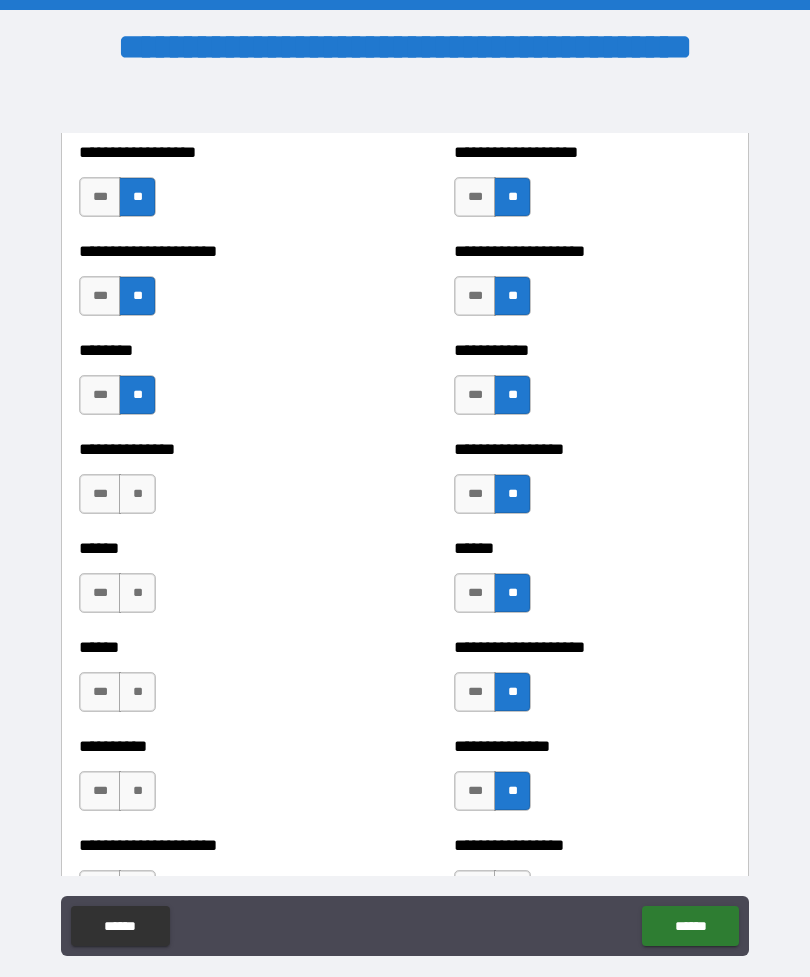 click on "**" at bounding box center (137, 494) 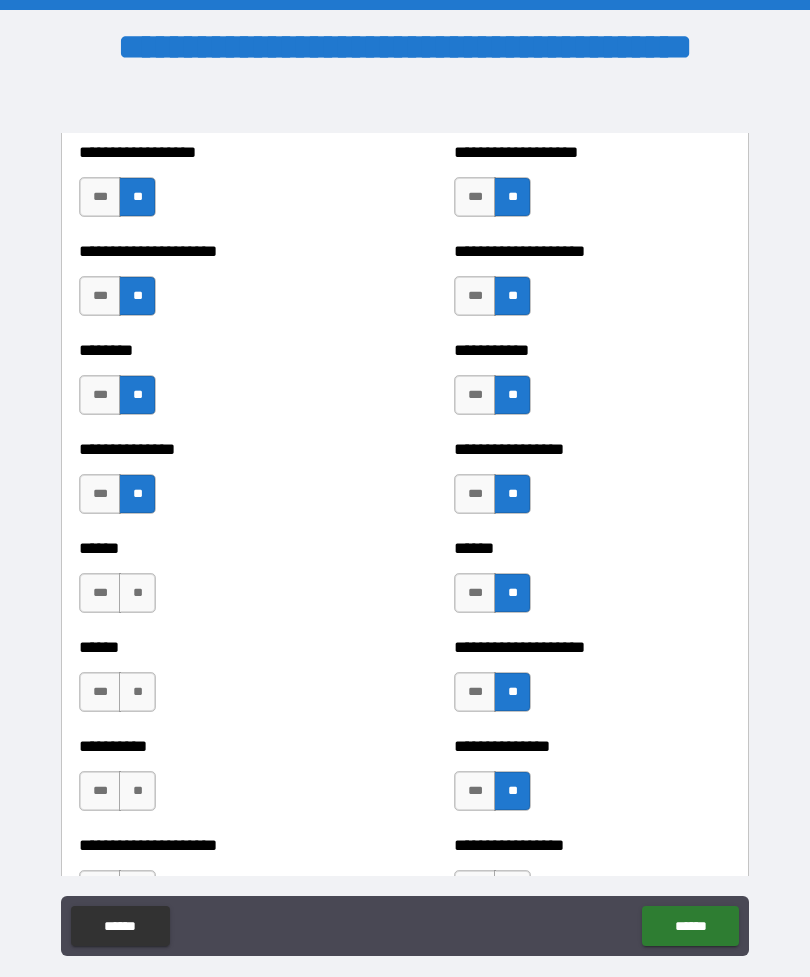 click on "**" at bounding box center (137, 593) 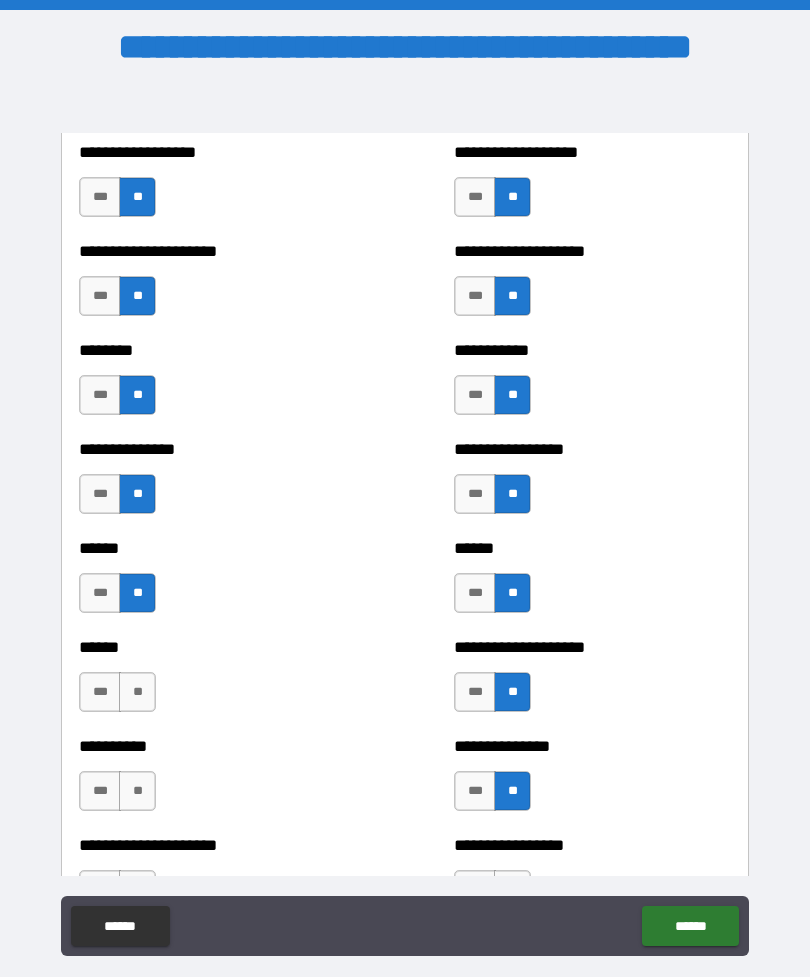 click on "**" at bounding box center (137, 692) 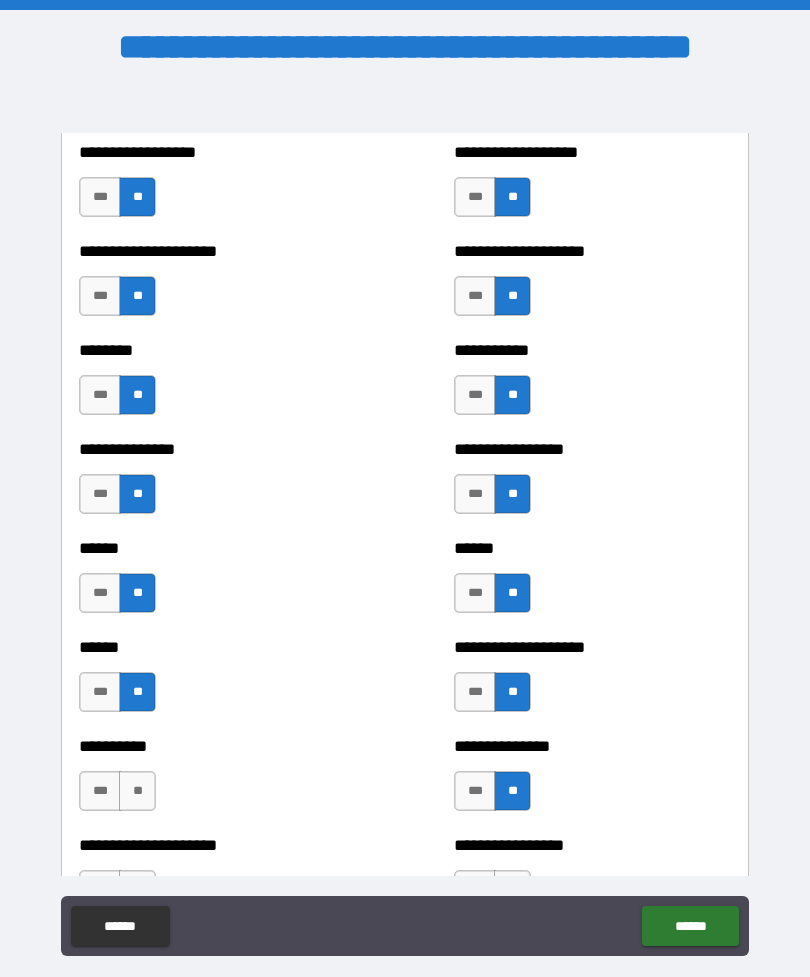 click on "**" at bounding box center [137, 791] 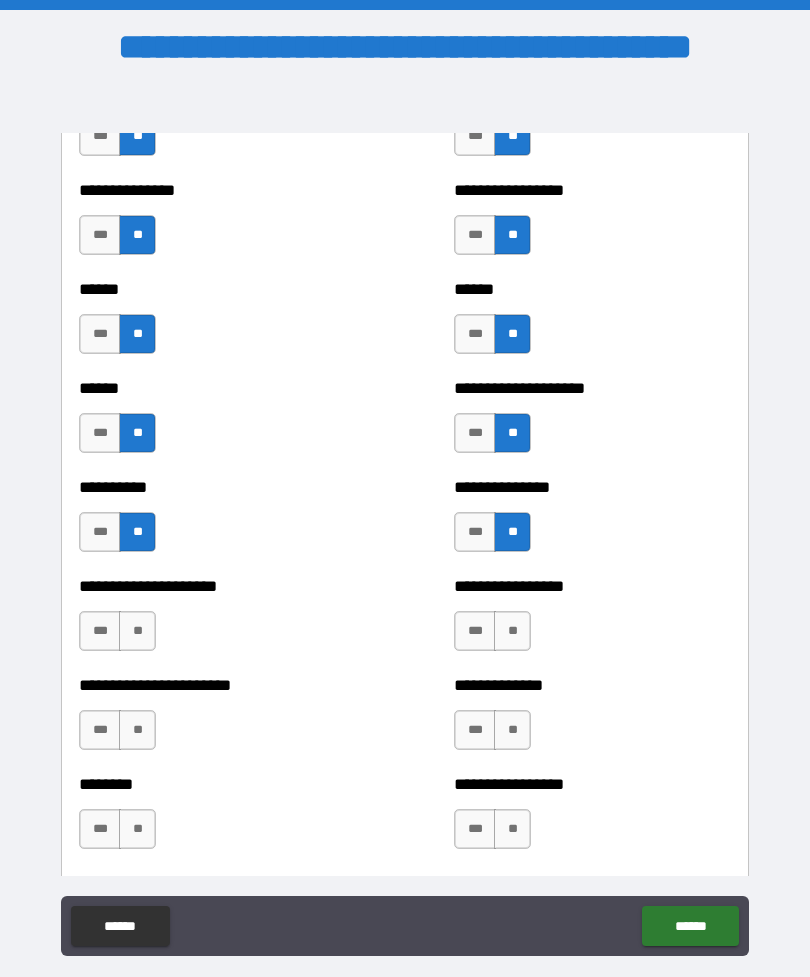 scroll, scrollTop: 2529, scrollLeft: 0, axis: vertical 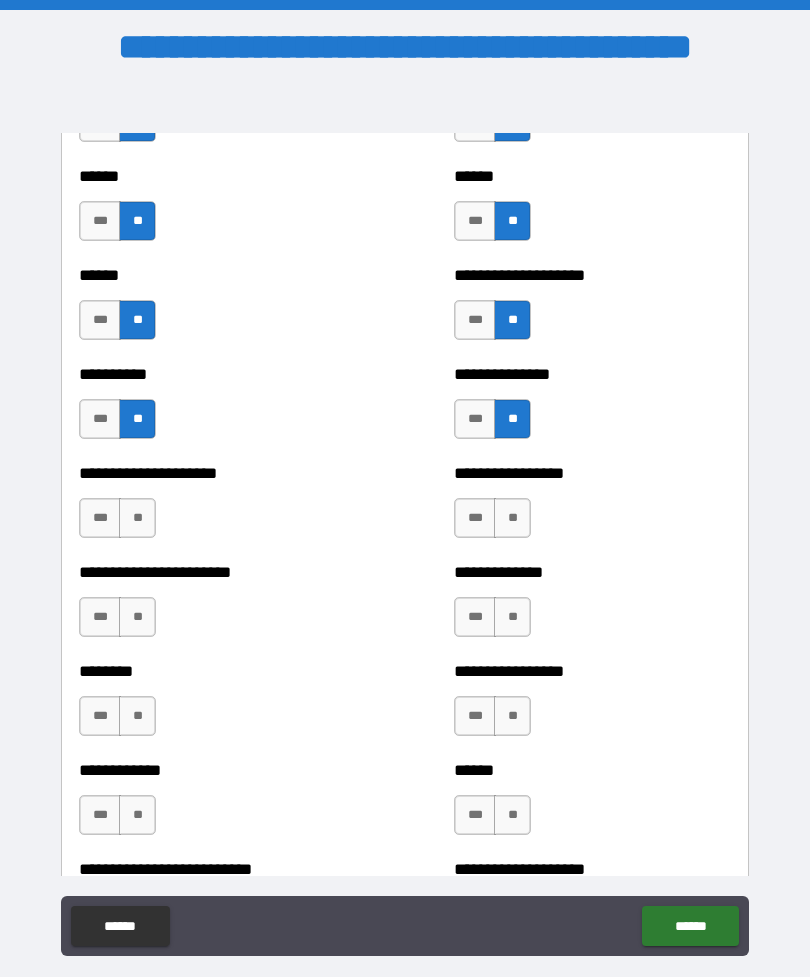 click on "**" at bounding box center [137, 518] 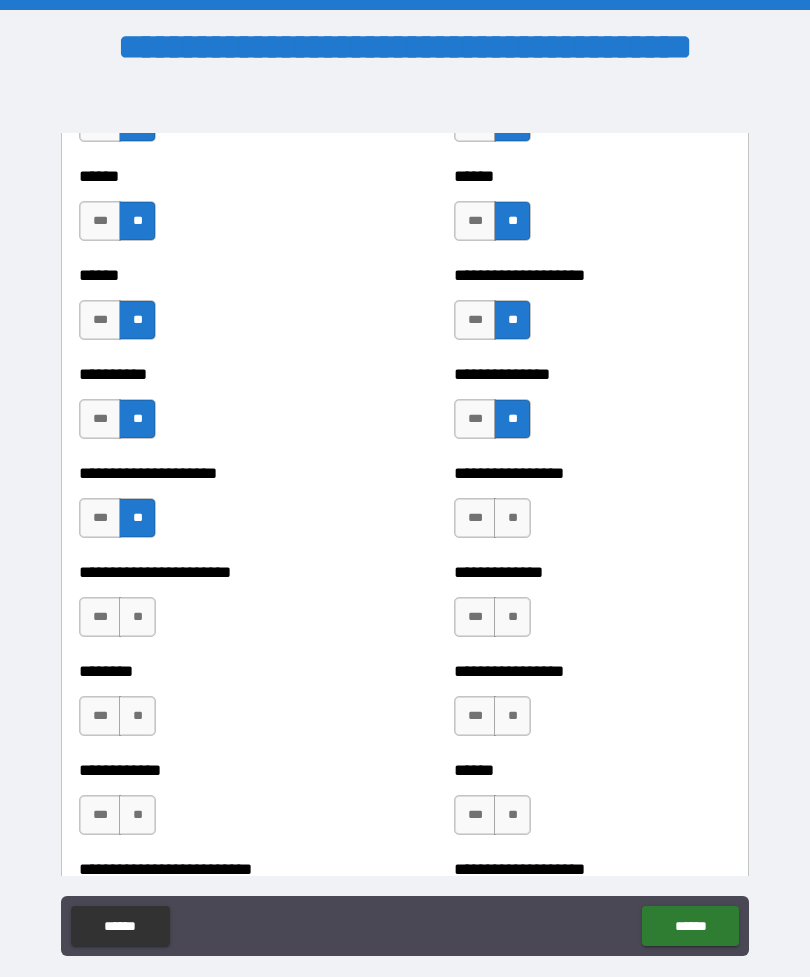 click on "**" at bounding box center (137, 617) 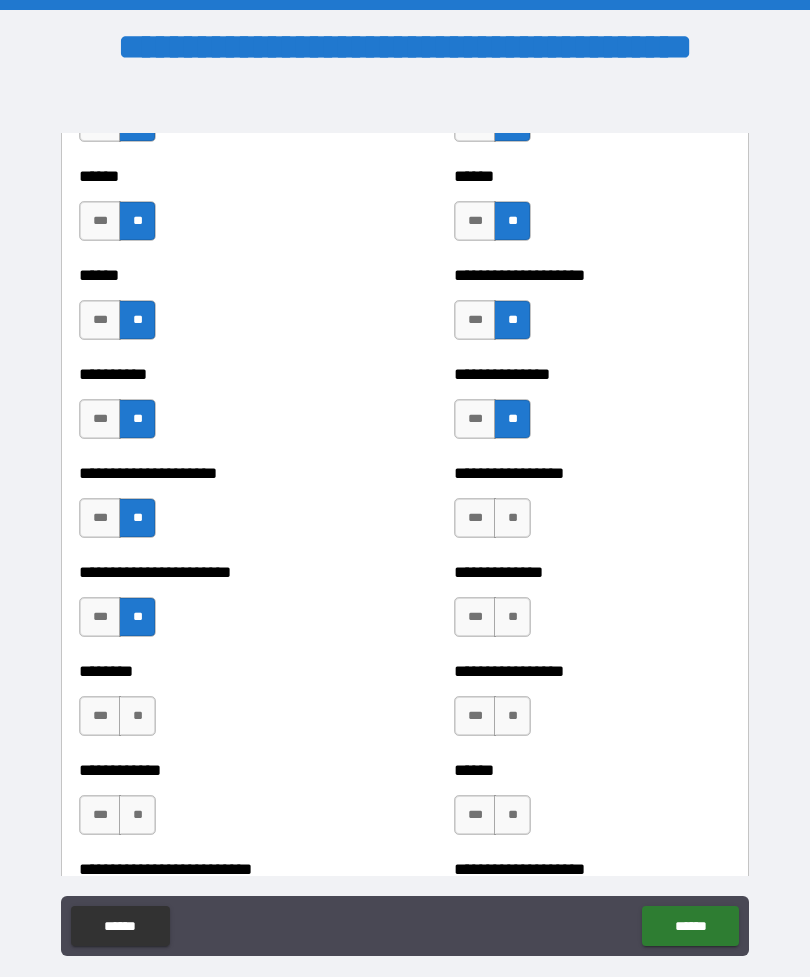 click on "**" at bounding box center (137, 716) 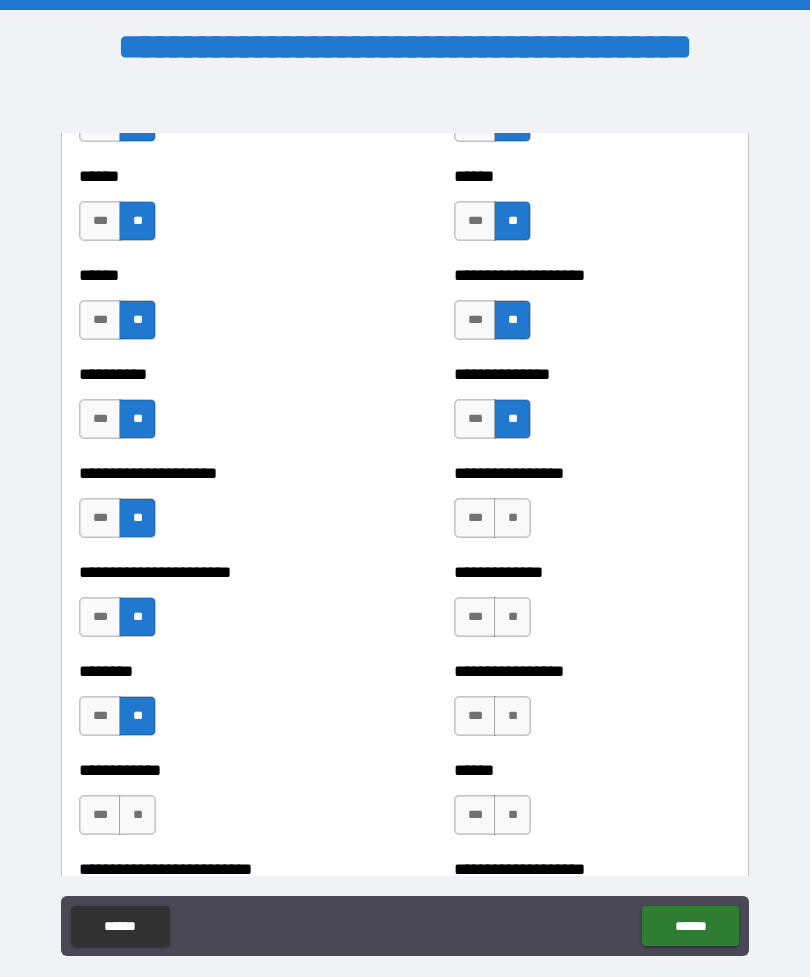 click on "**" at bounding box center [512, 518] 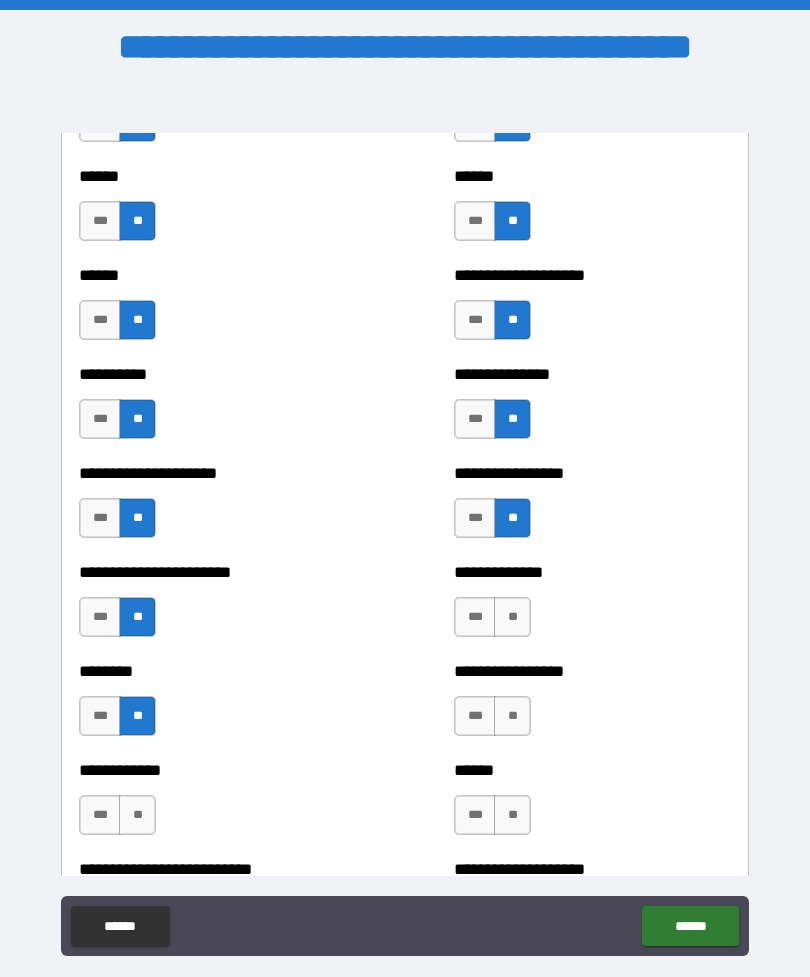 click on "**" at bounding box center [512, 617] 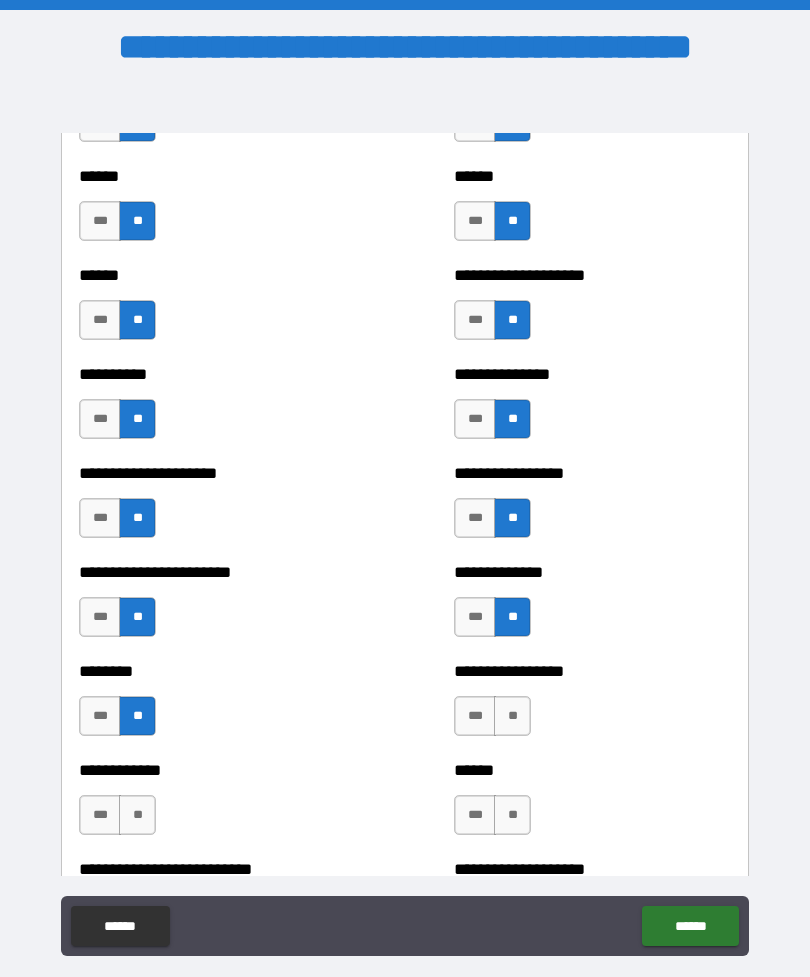 click on "**" at bounding box center (512, 716) 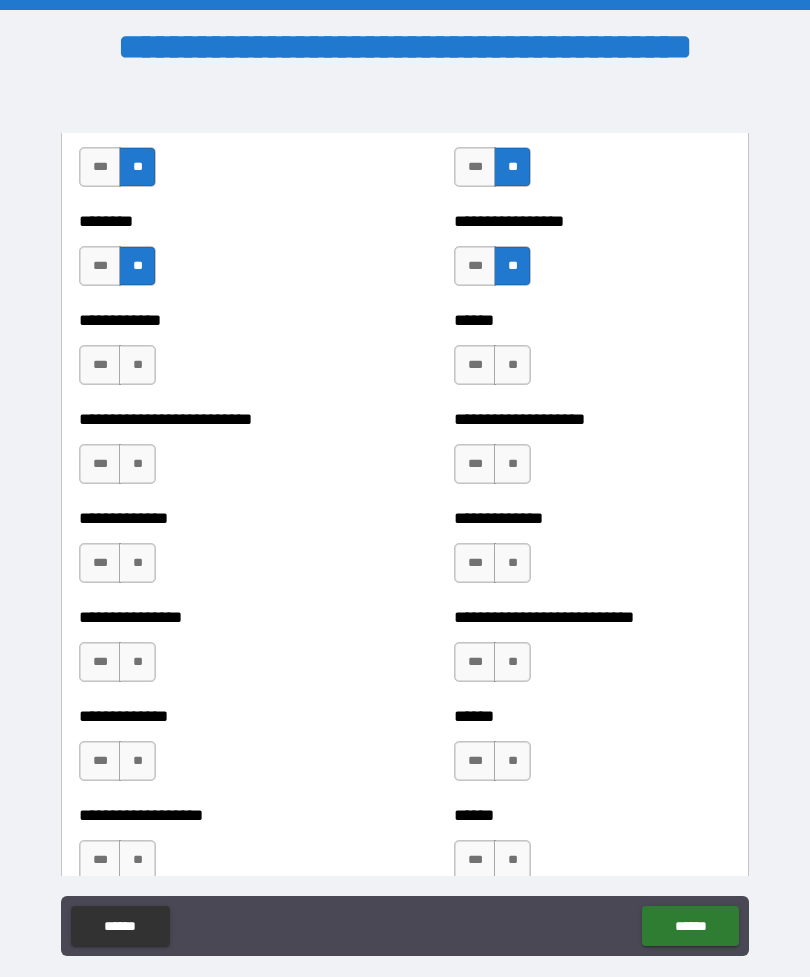 scroll, scrollTop: 2980, scrollLeft: 0, axis: vertical 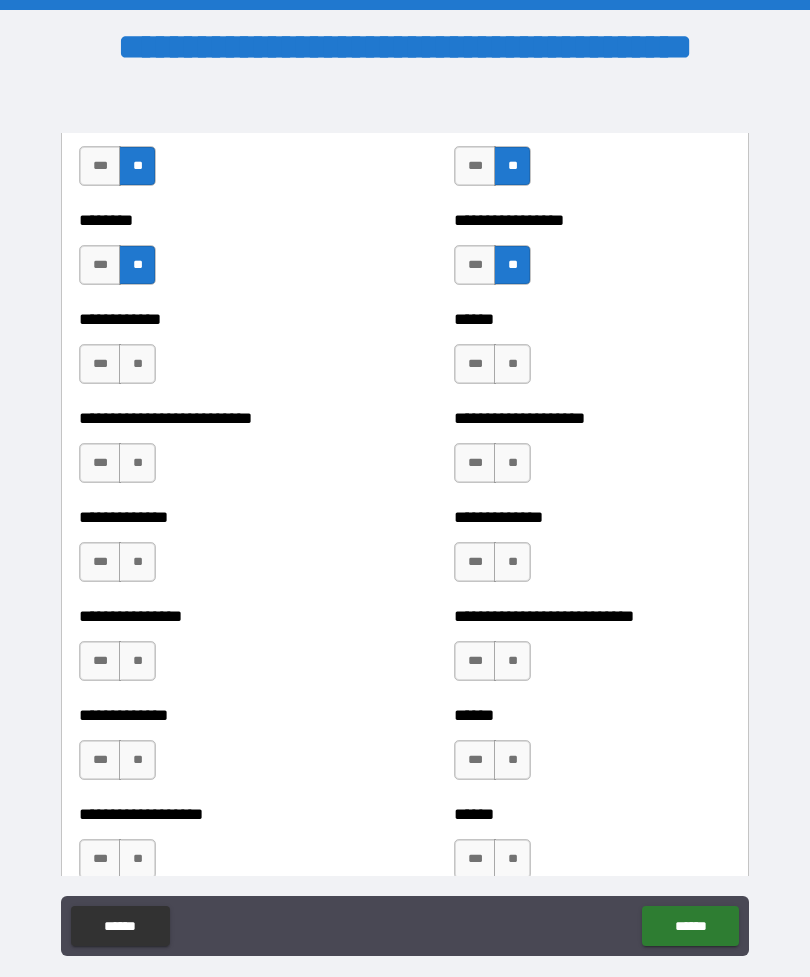 click on "**" at bounding box center [137, 364] 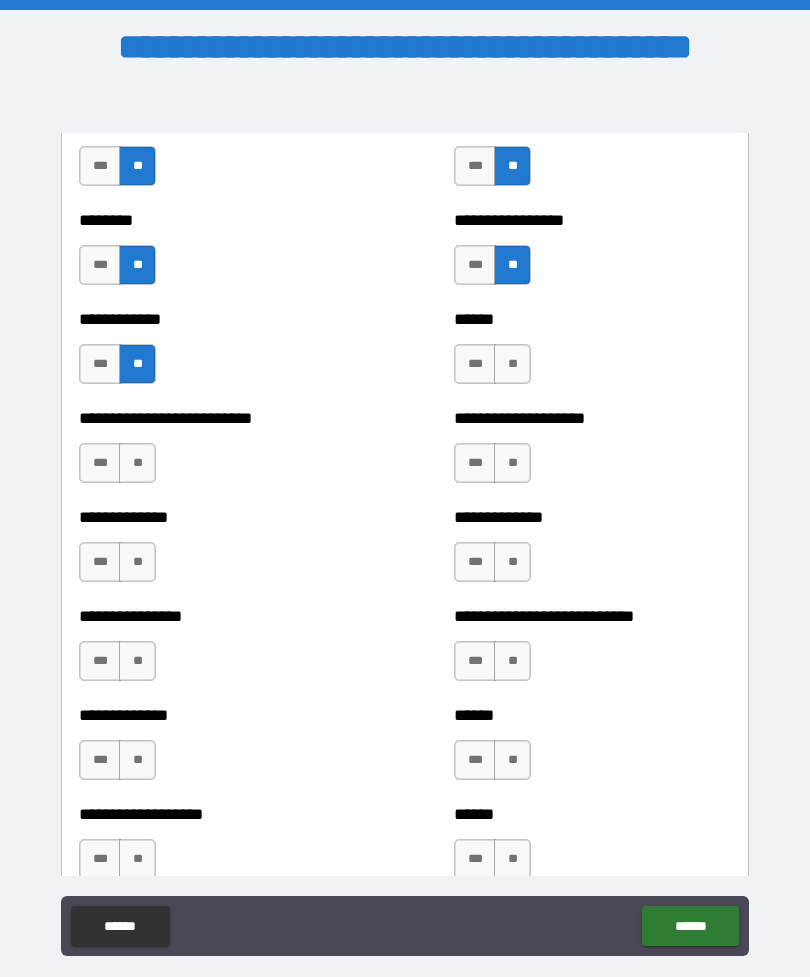 click on "**" at bounding box center [137, 463] 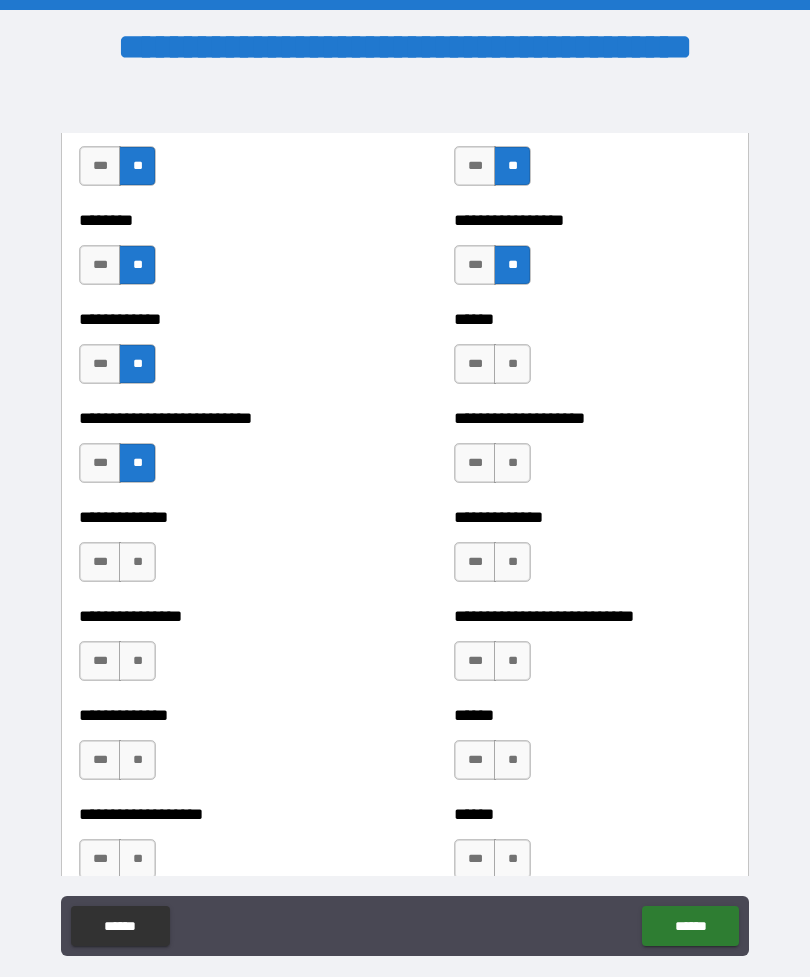 click on "**" at bounding box center [137, 562] 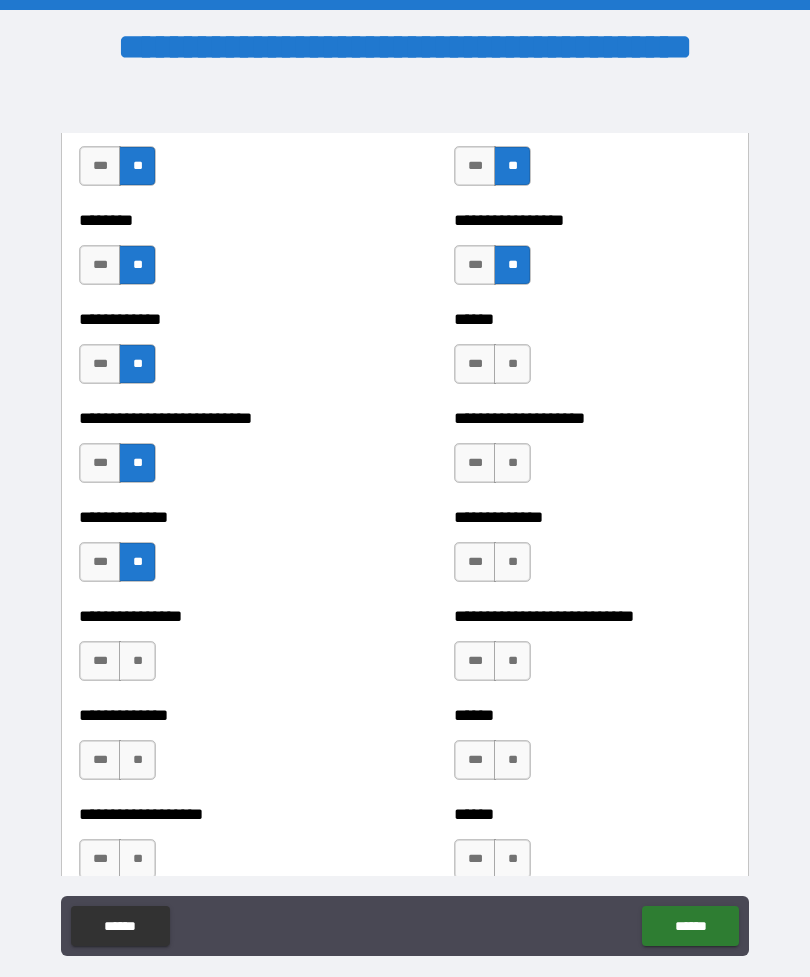 click on "**" at bounding box center (137, 661) 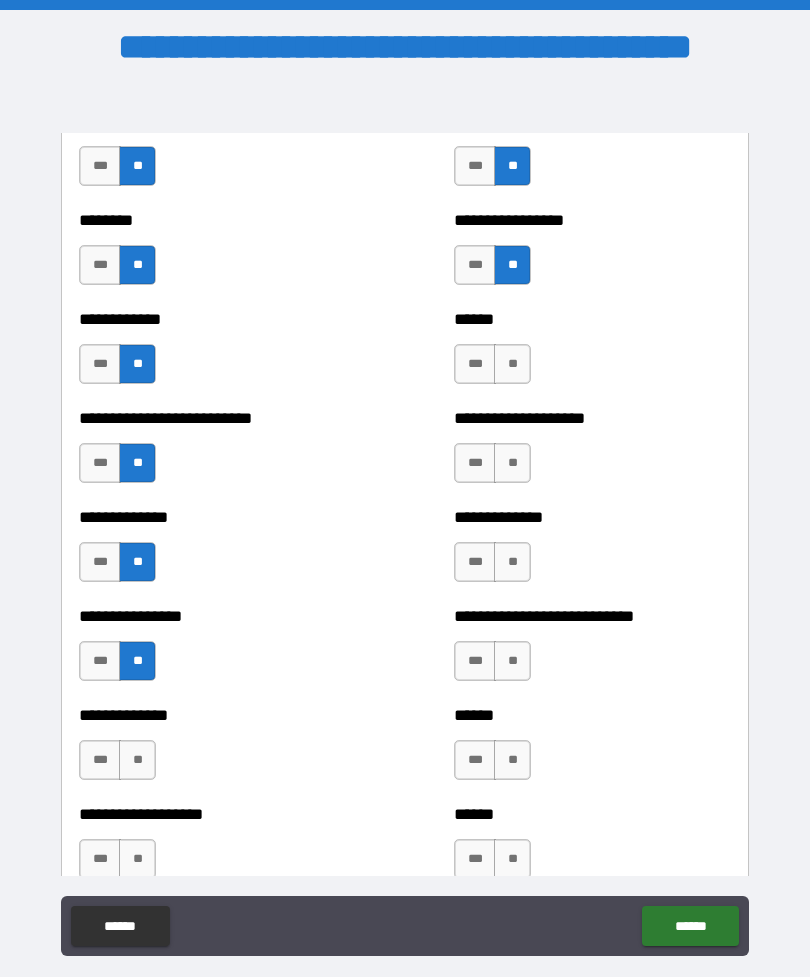 click on "**" at bounding box center (137, 760) 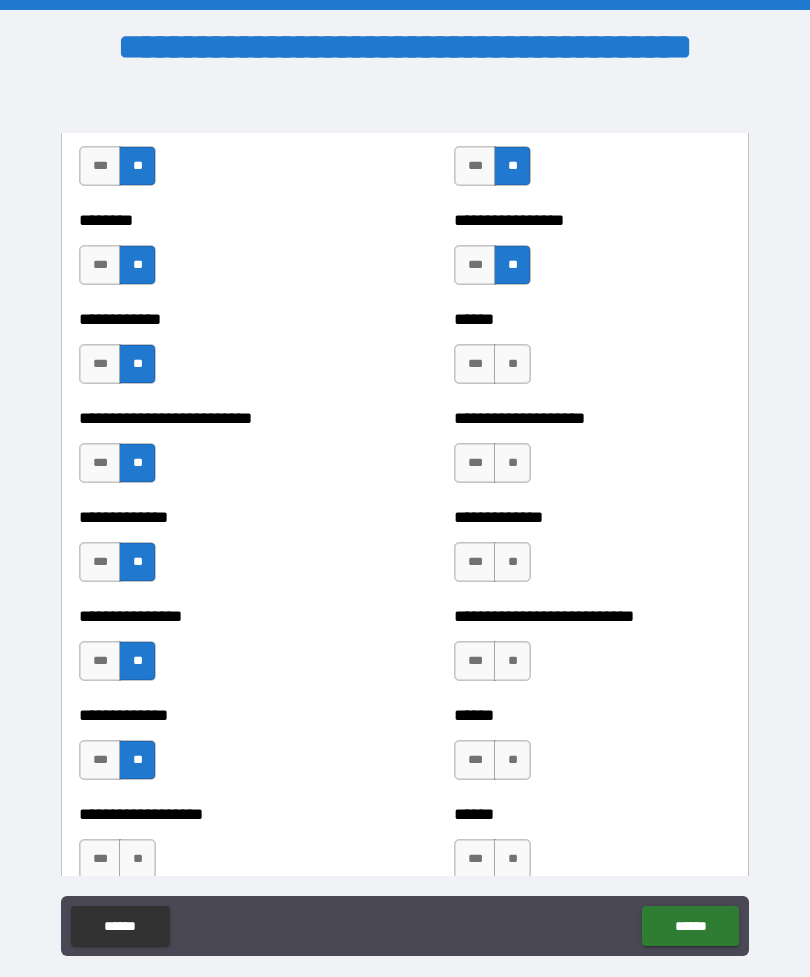 click on "**" at bounding box center [137, 859] 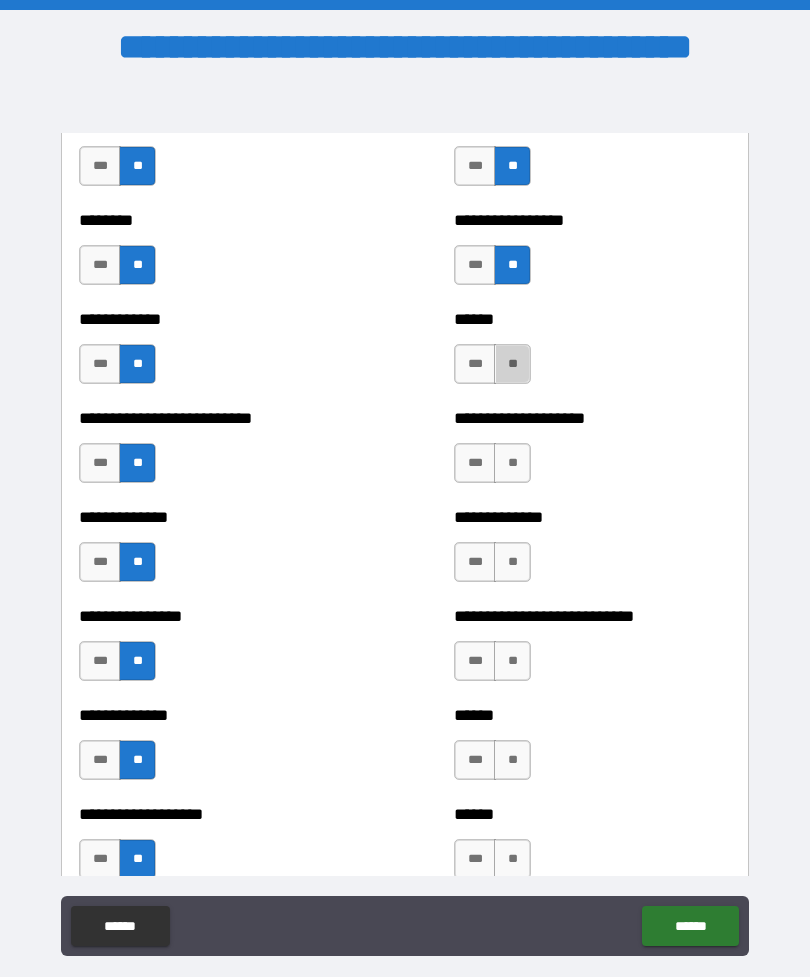 click on "**" at bounding box center [512, 364] 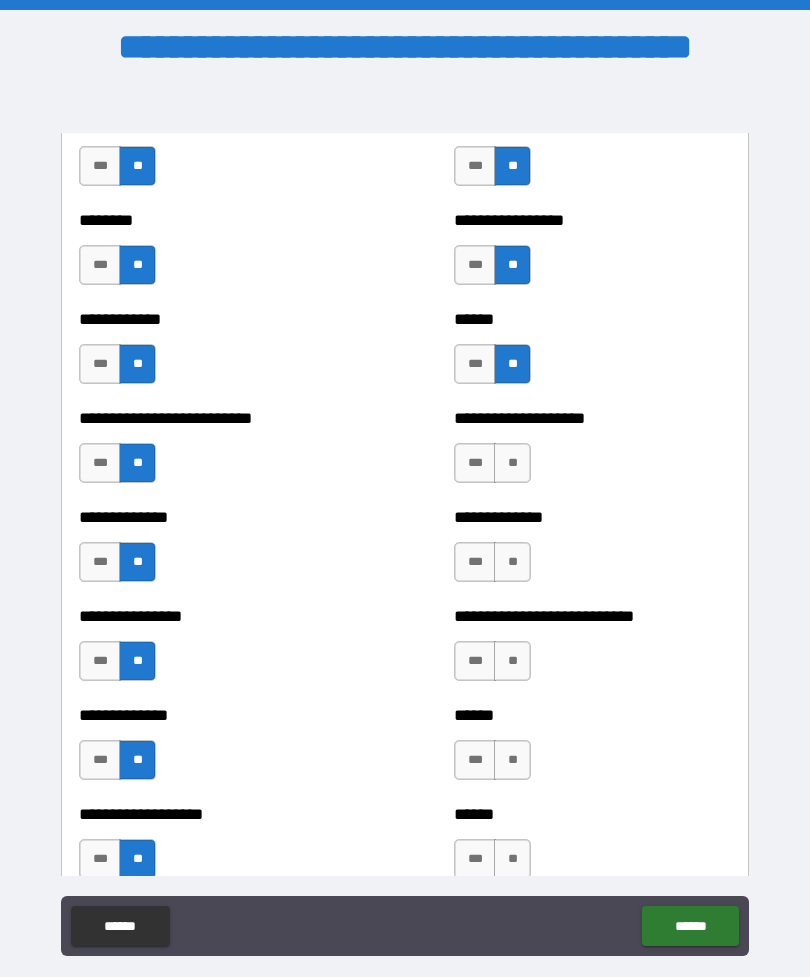 click on "**" at bounding box center (512, 463) 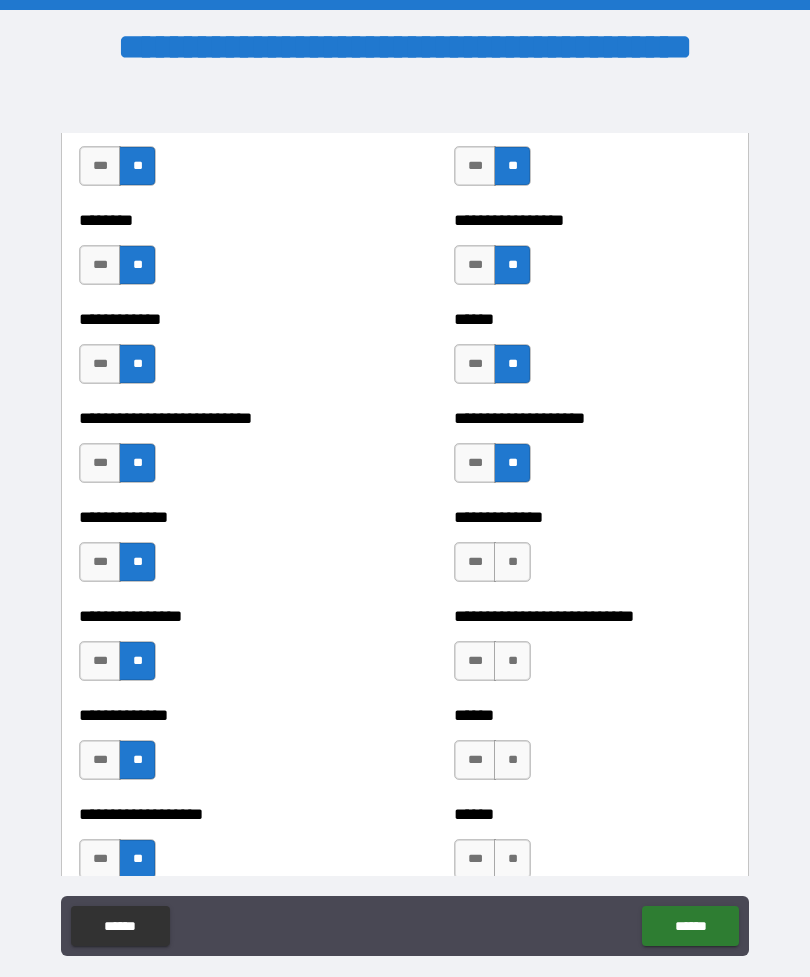 click on "**" at bounding box center (512, 562) 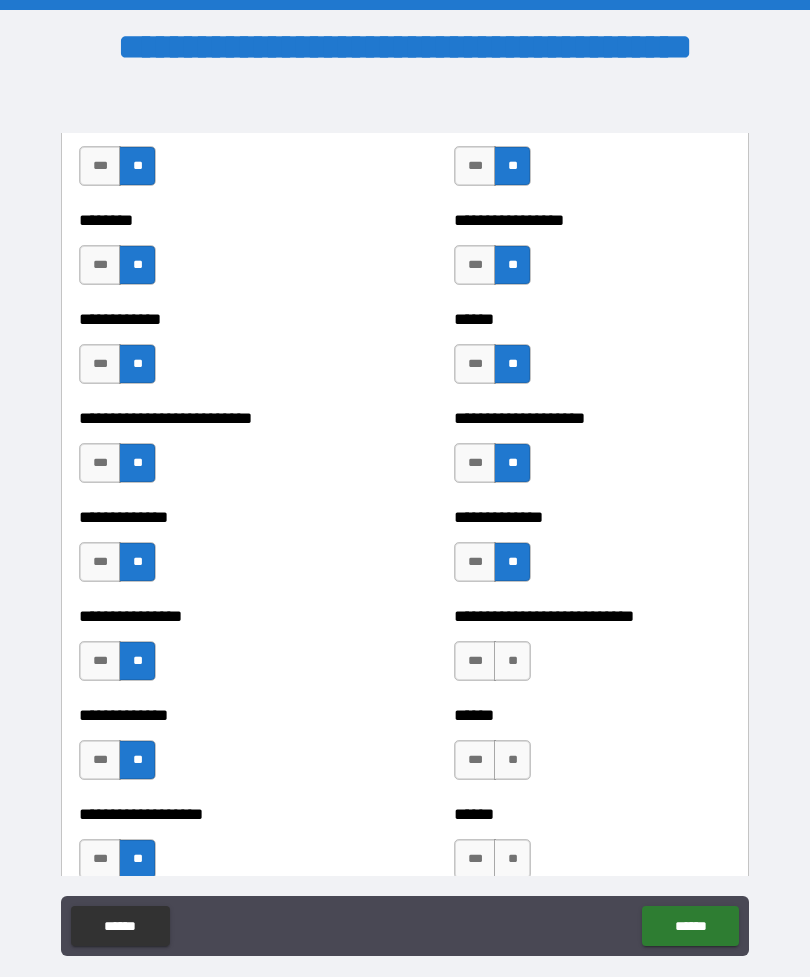 click on "**" at bounding box center (512, 661) 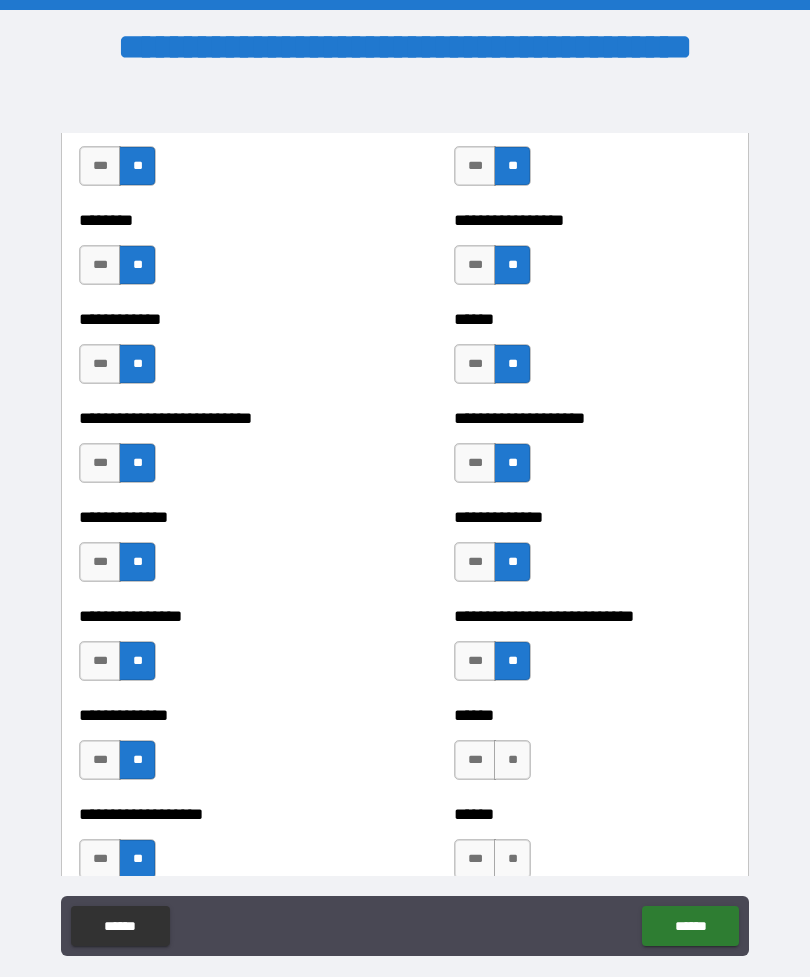 click on "**" at bounding box center (512, 760) 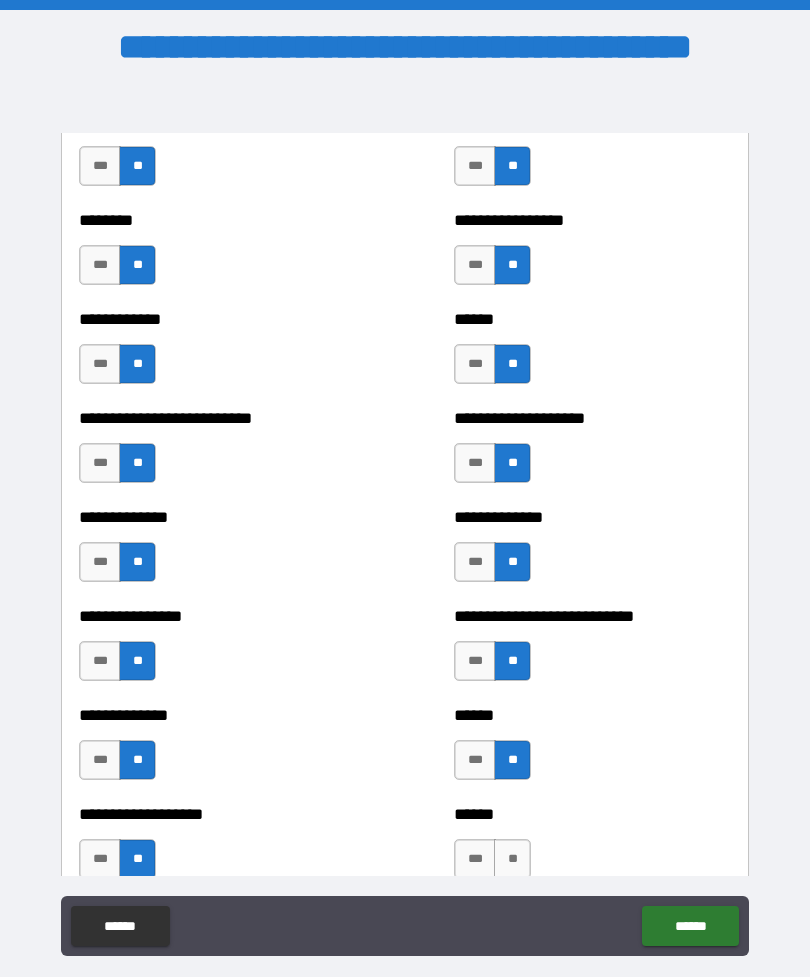 click on "**" at bounding box center [512, 859] 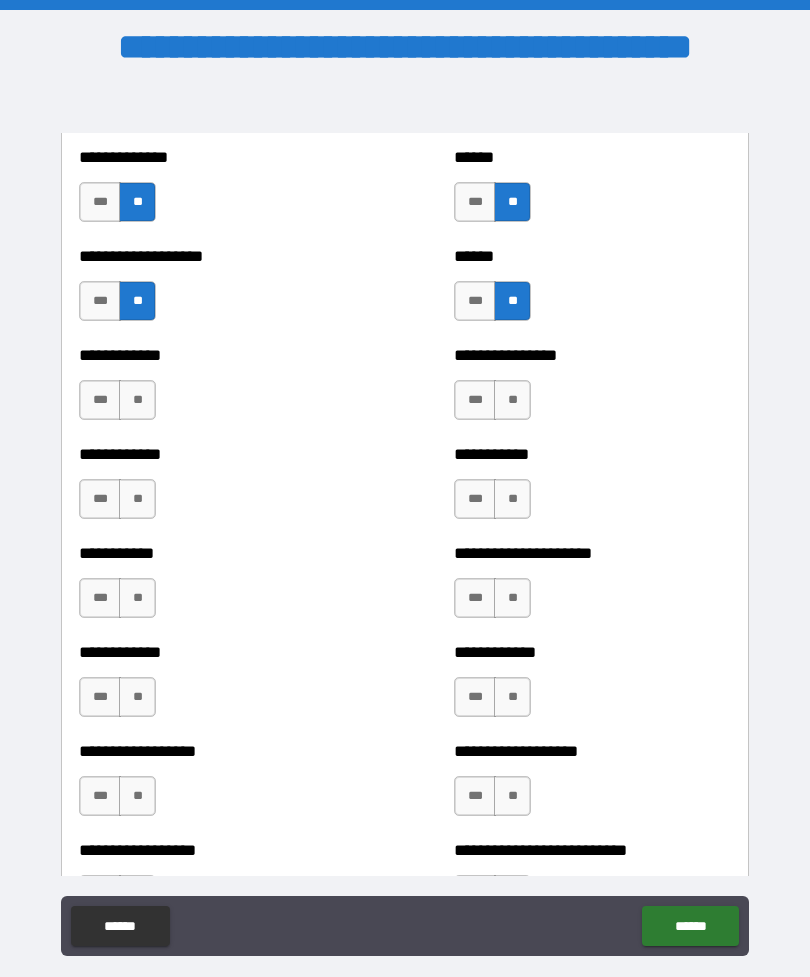 scroll, scrollTop: 3600, scrollLeft: 0, axis: vertical 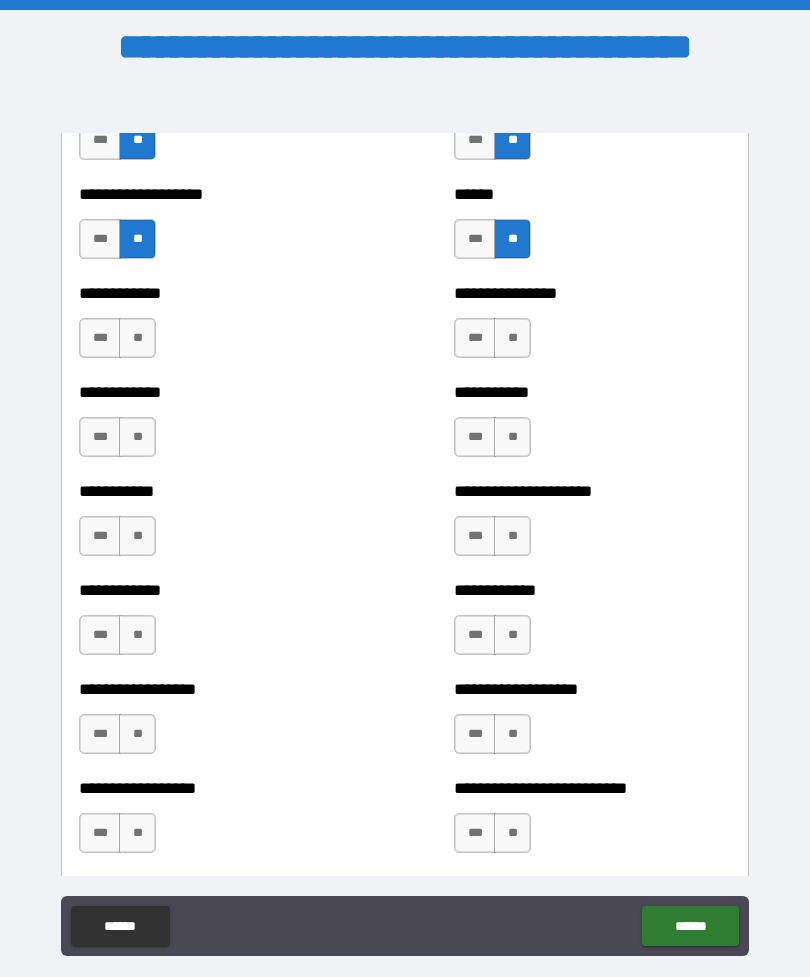 click on "**" at bounding box center (137, 338) 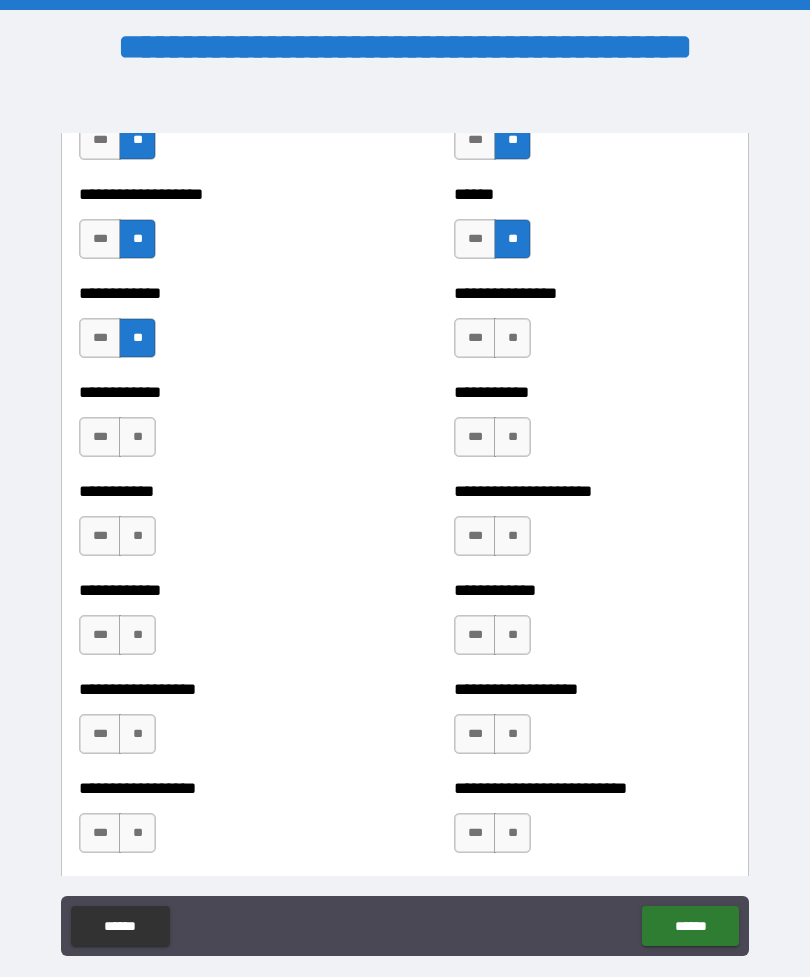 click on "**" at bounding box center (137, 437) 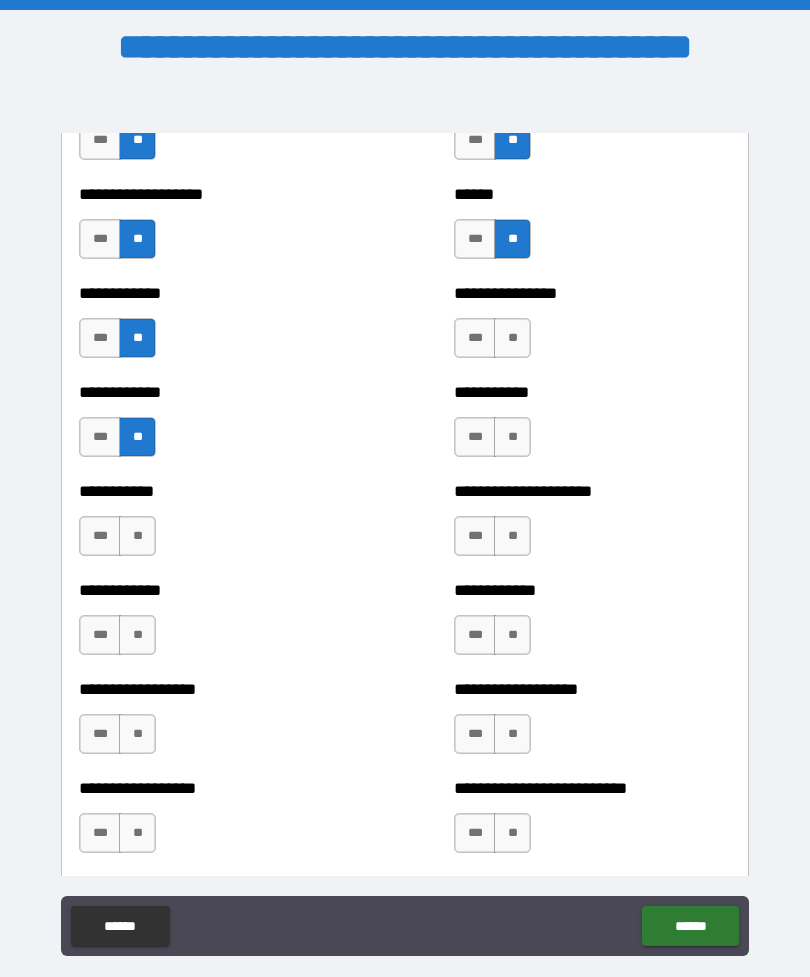 click on "**" at bounding box center (137, 536) 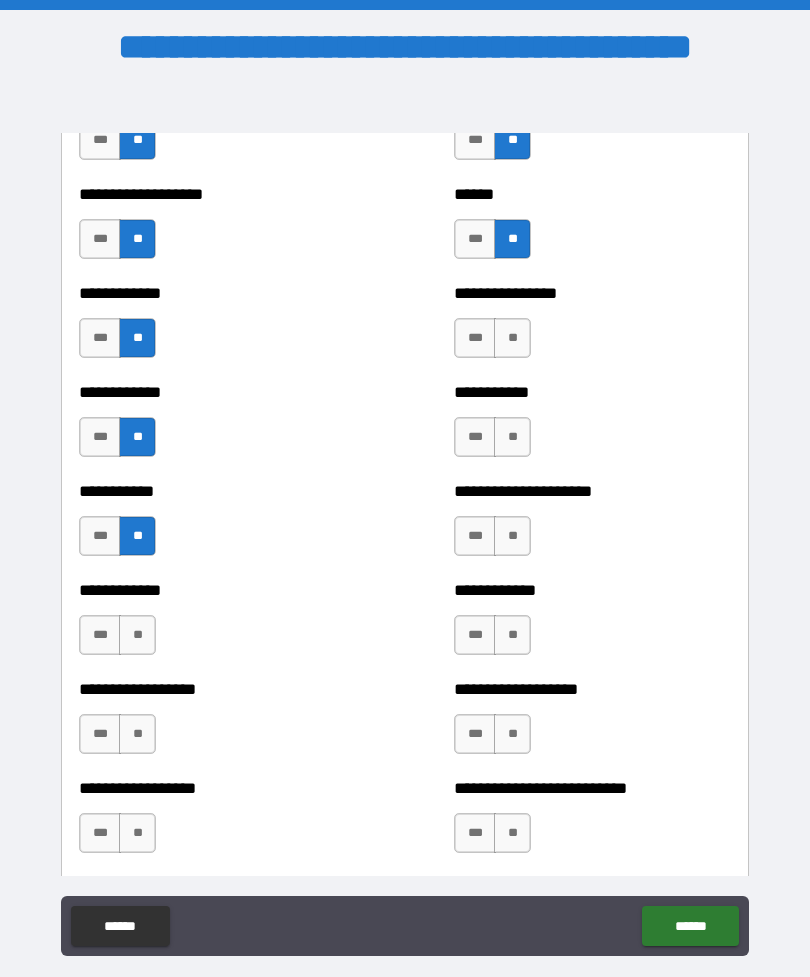 click on "**" at bounding box center (137, 635) 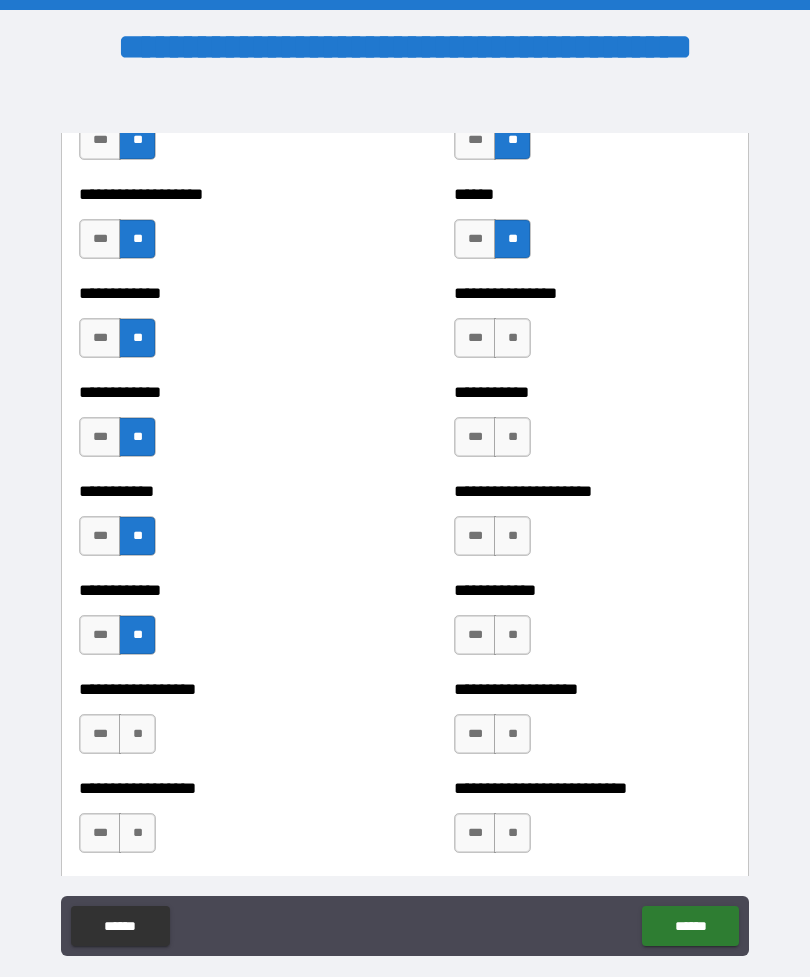 click on "**" at bounding box center (137, 734) 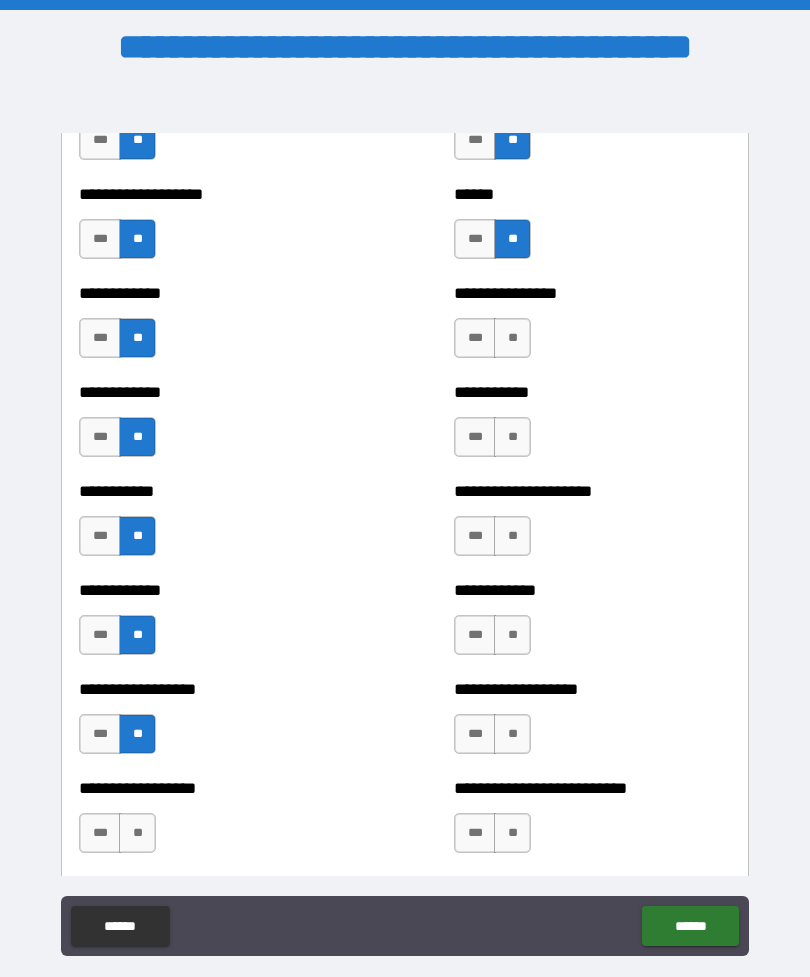 click on "**" at bounding box center (137, 833) 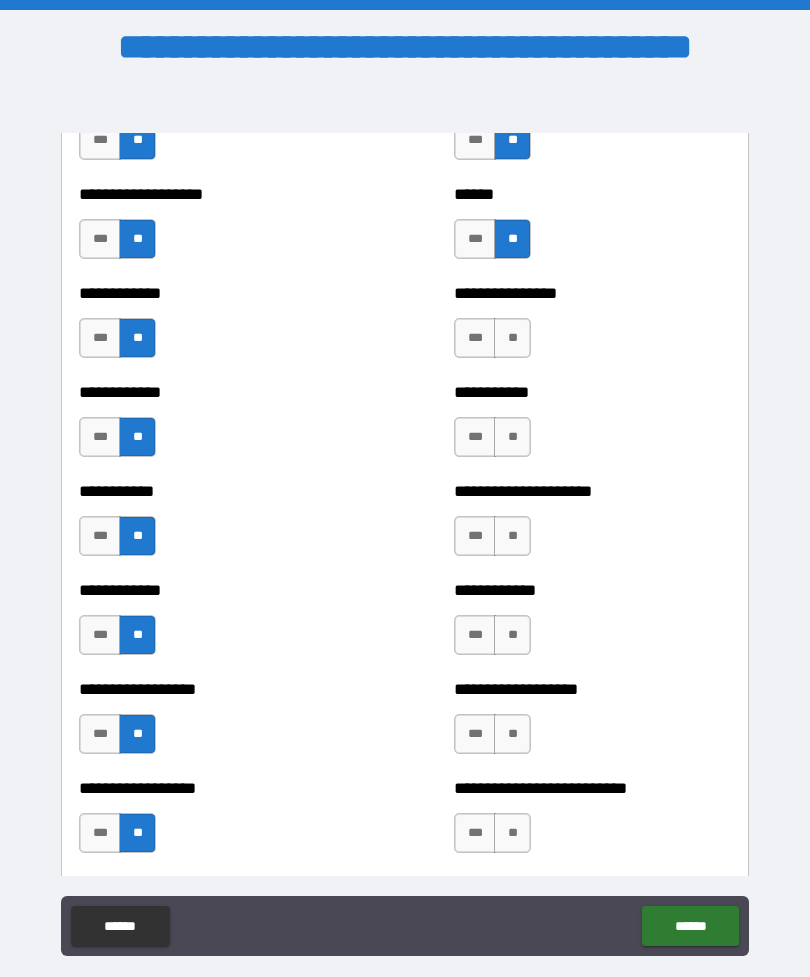 click on "**" at bounding box center [512, 338] 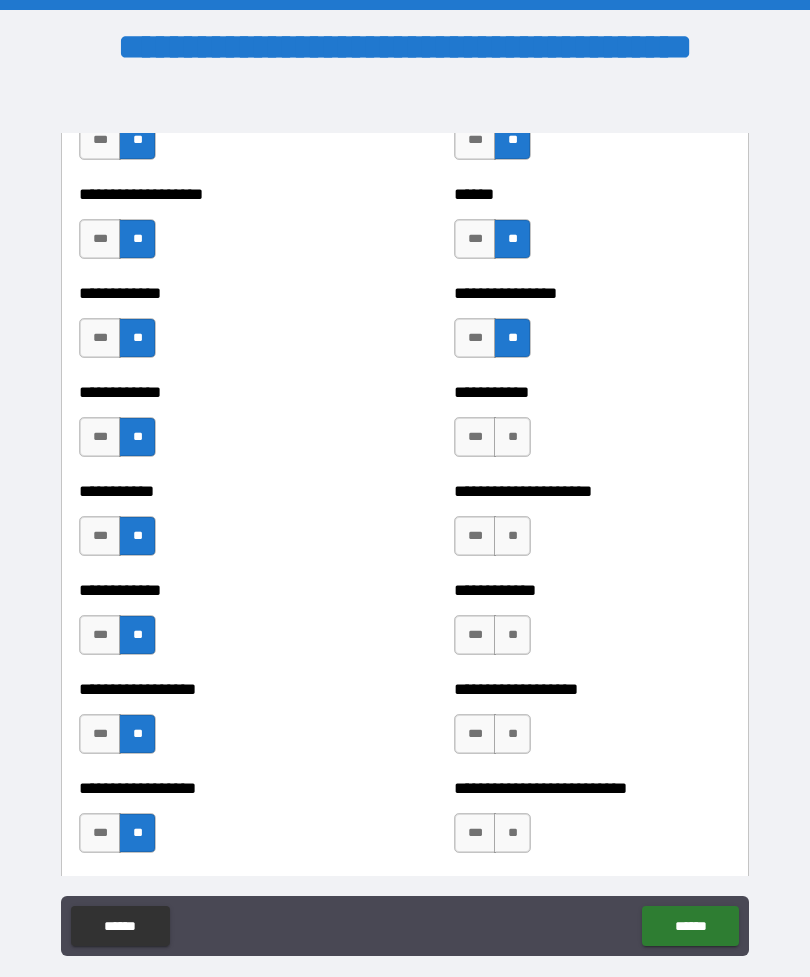 click on "**" at bounding box center [512, 437] 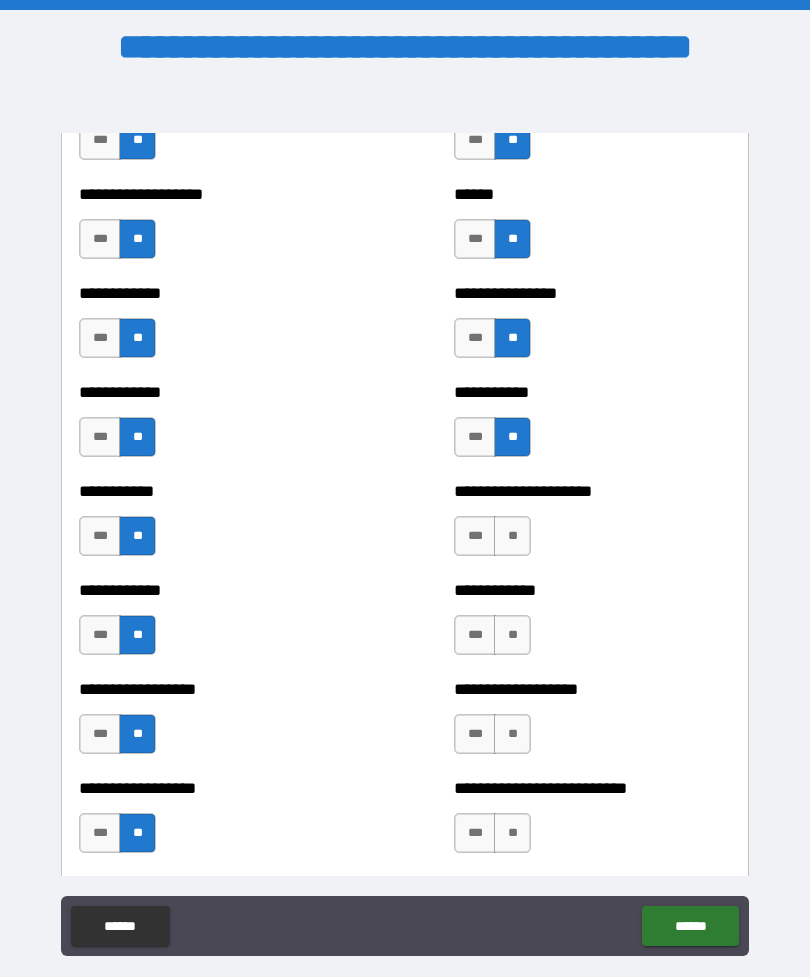 click on "**" at bounding box center (512, 536) 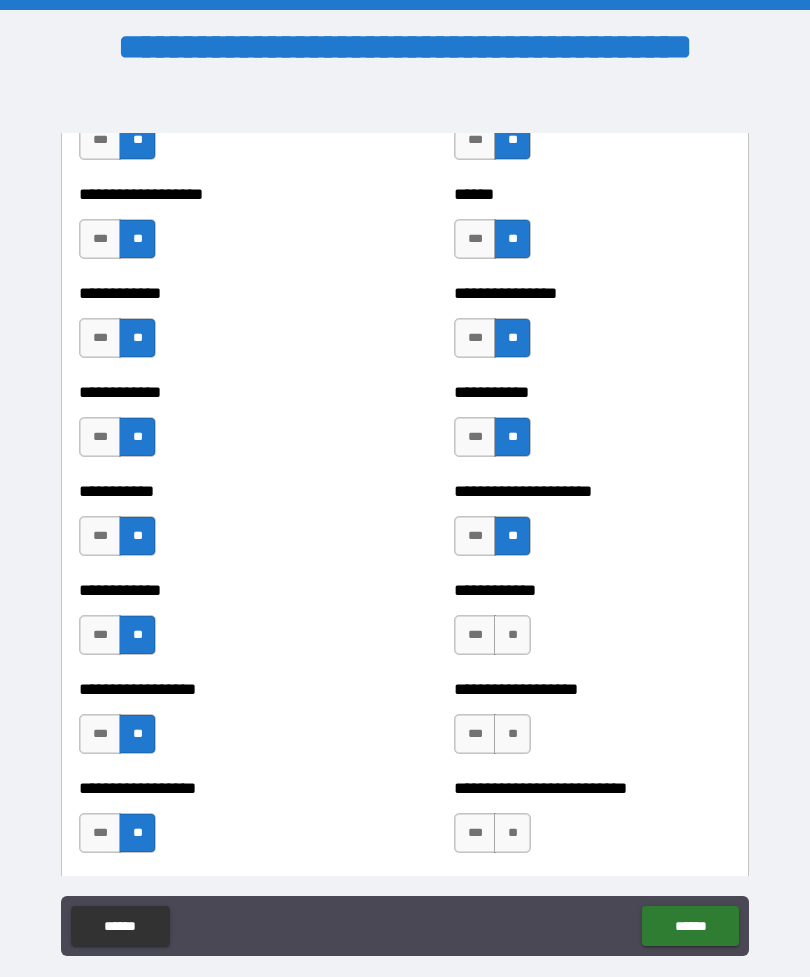 click on "**" at bounding box center (512, 635) 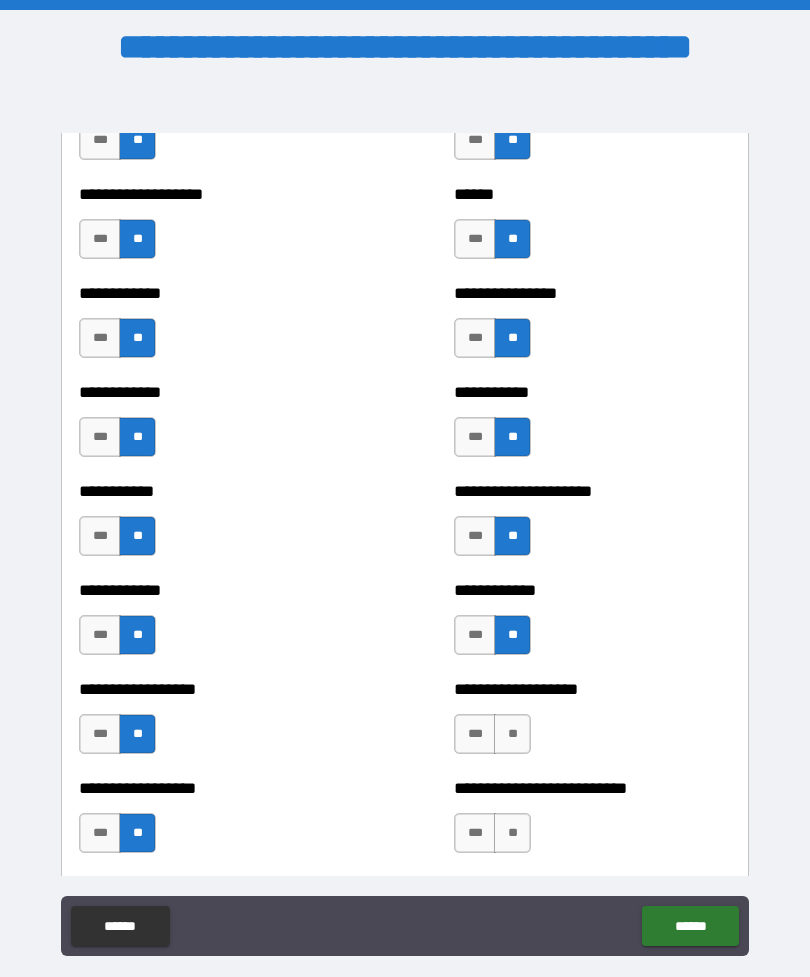 click on "**" at bounding box center [512, 734] 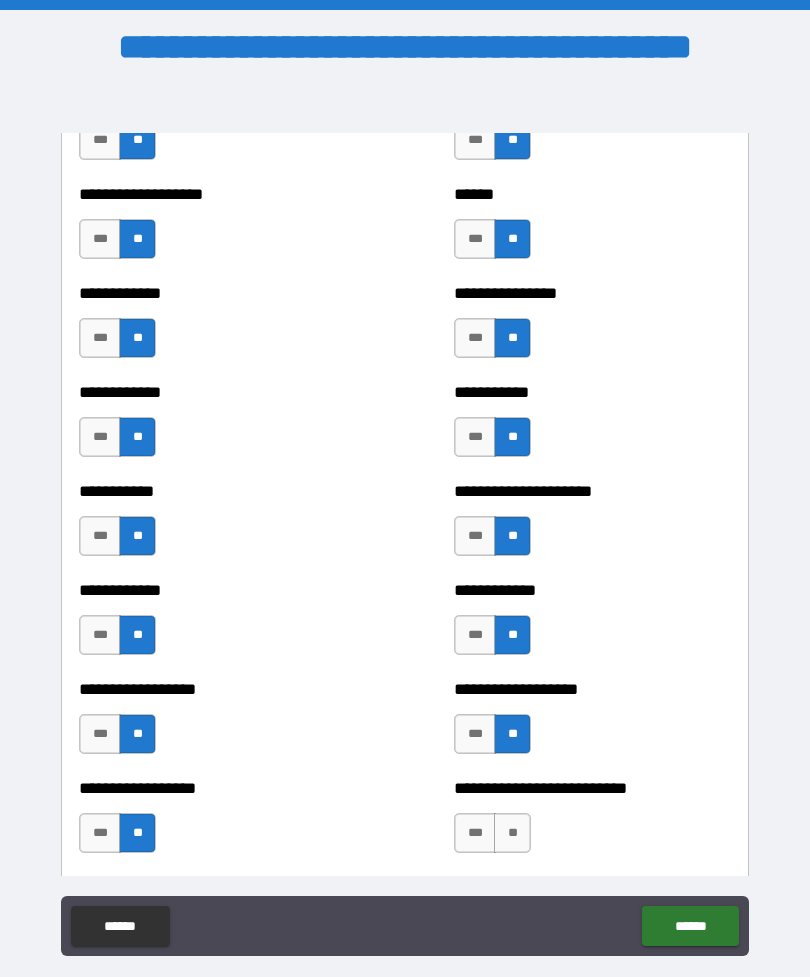 click on "**" at bounding box center [512, 833] 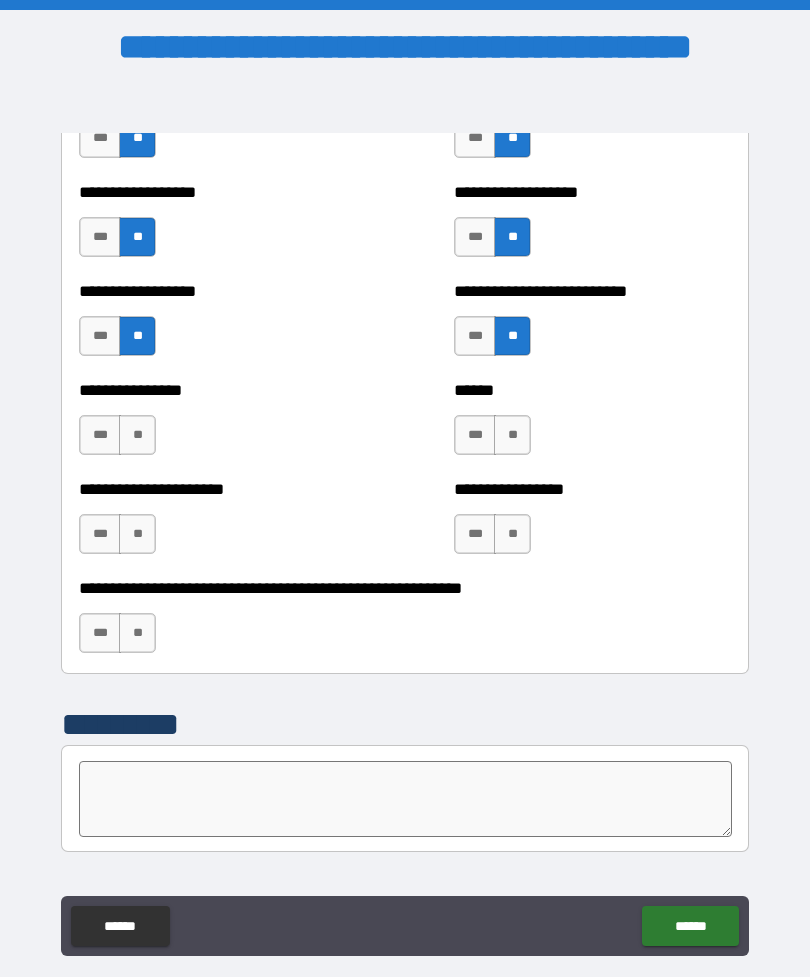 scroll, scrollTop: 4098, scrollLeft: 0, axis: vertical 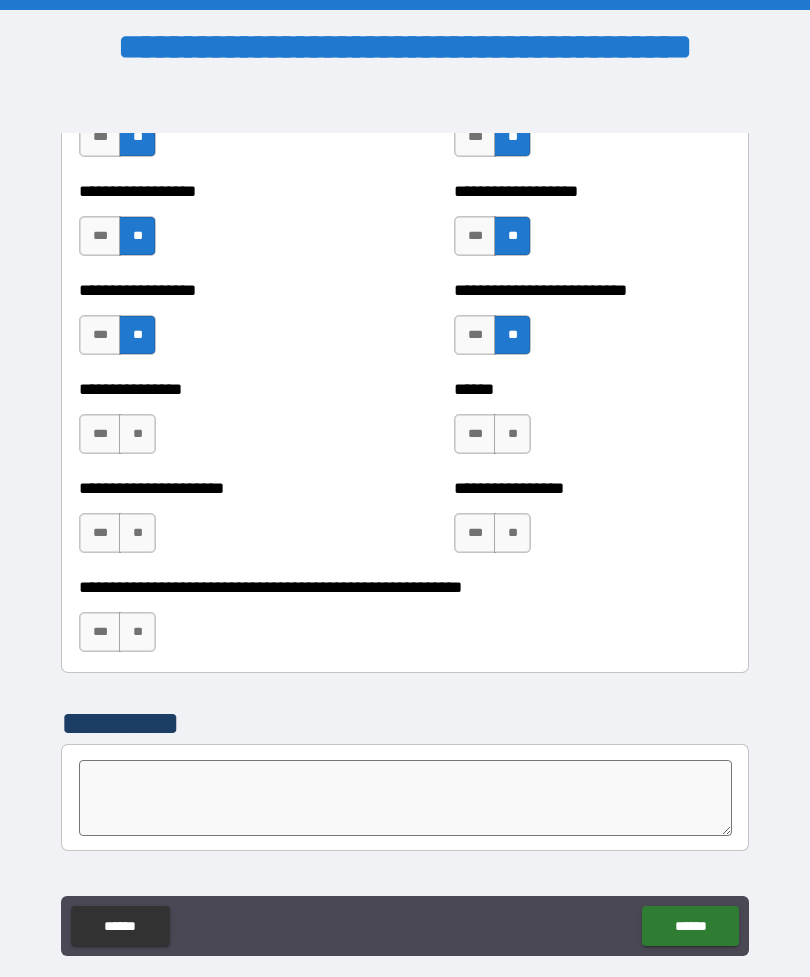 click on "****** *** **" at bounding box center (592, 424) 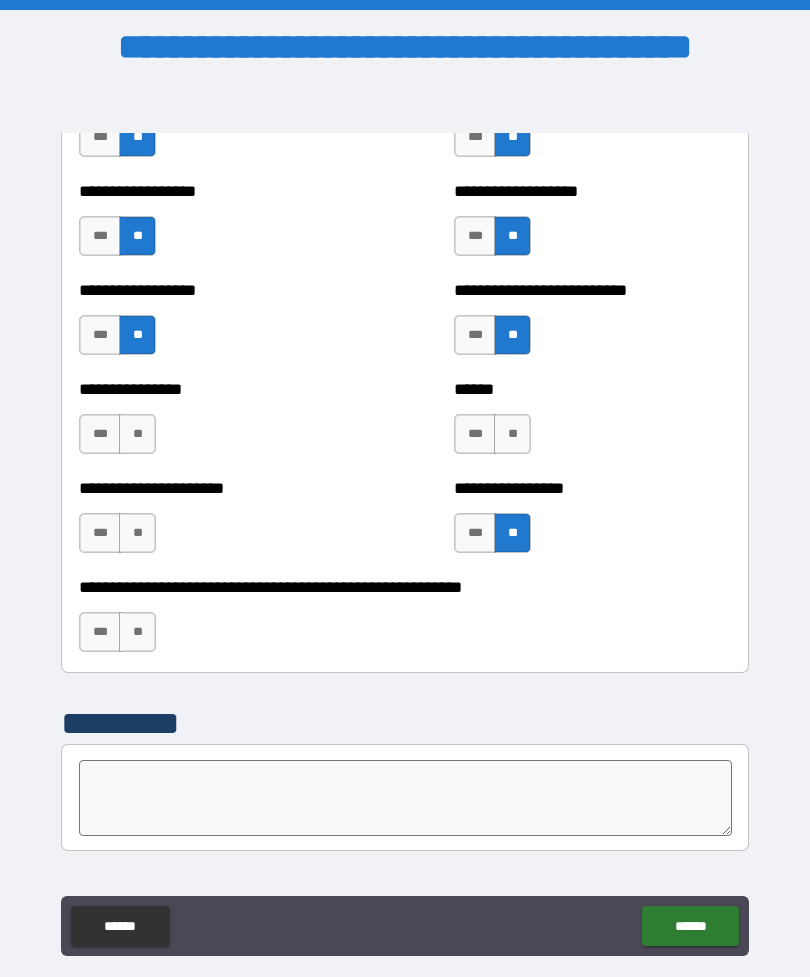 click on "*** **" at bounding box center [117, 434] 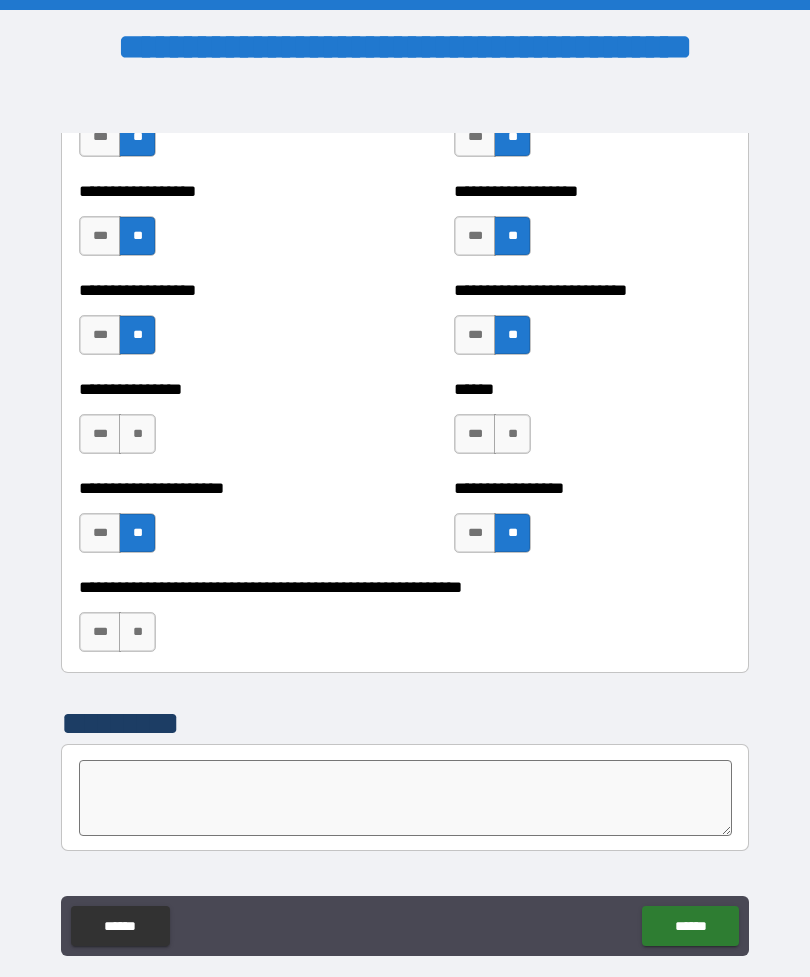 click on "**" at bounding box center (137, 632) 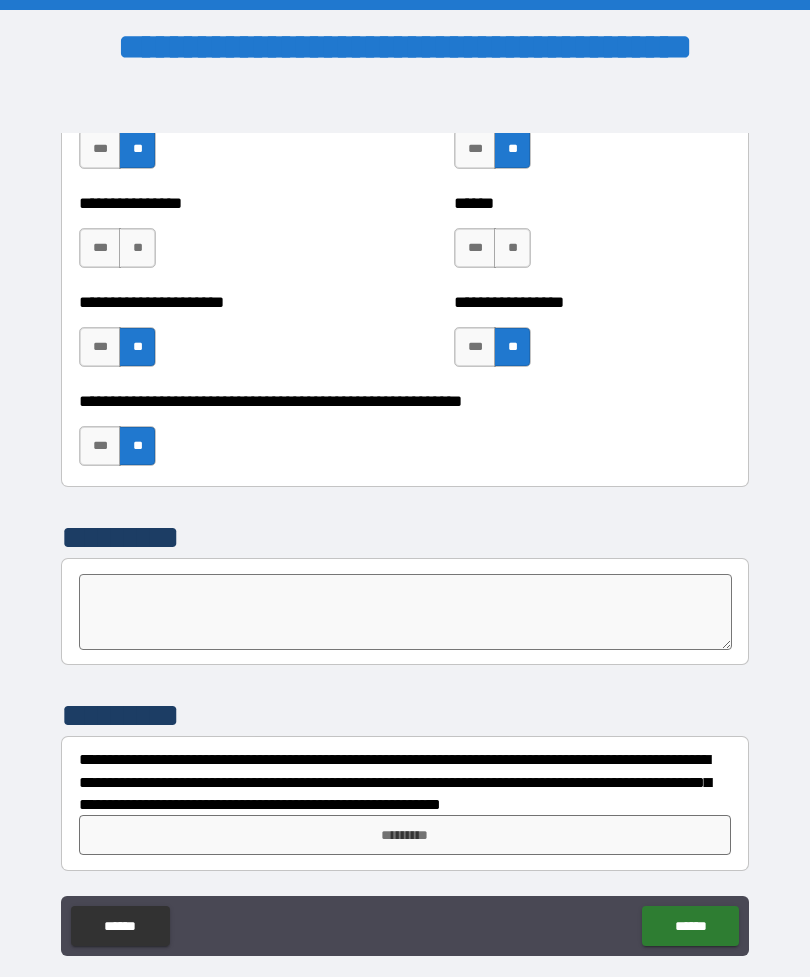 scroll, scrollTop: 4284, scrollLeft: 0, axis: vertical 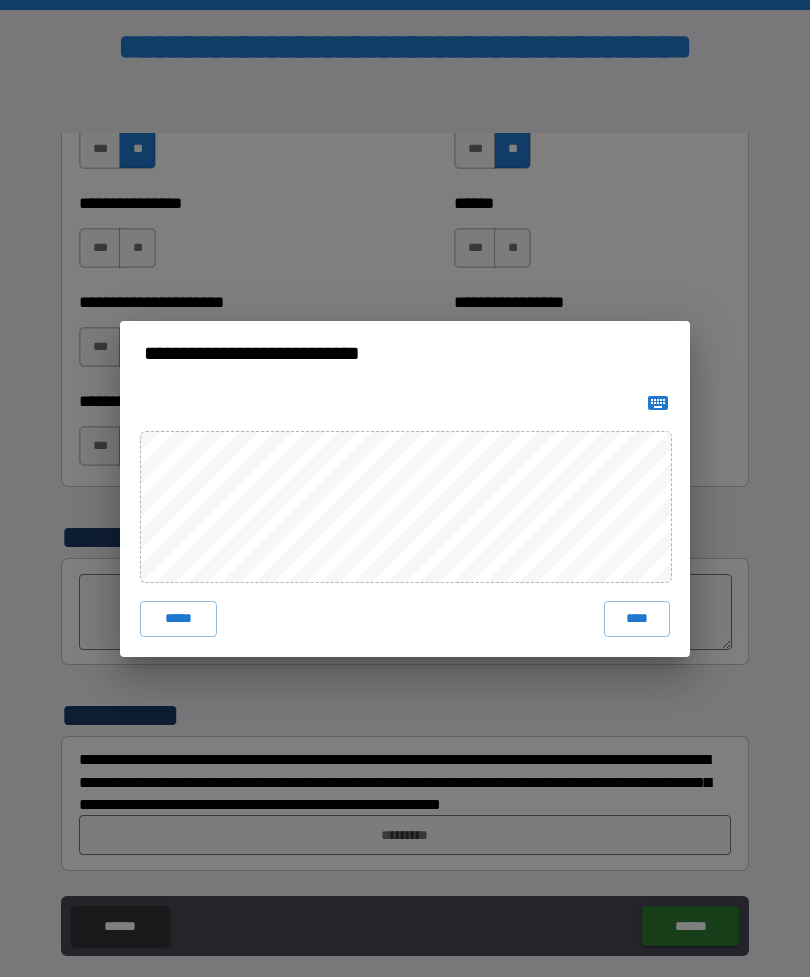 click on "****" at bounding box center (637, 619) 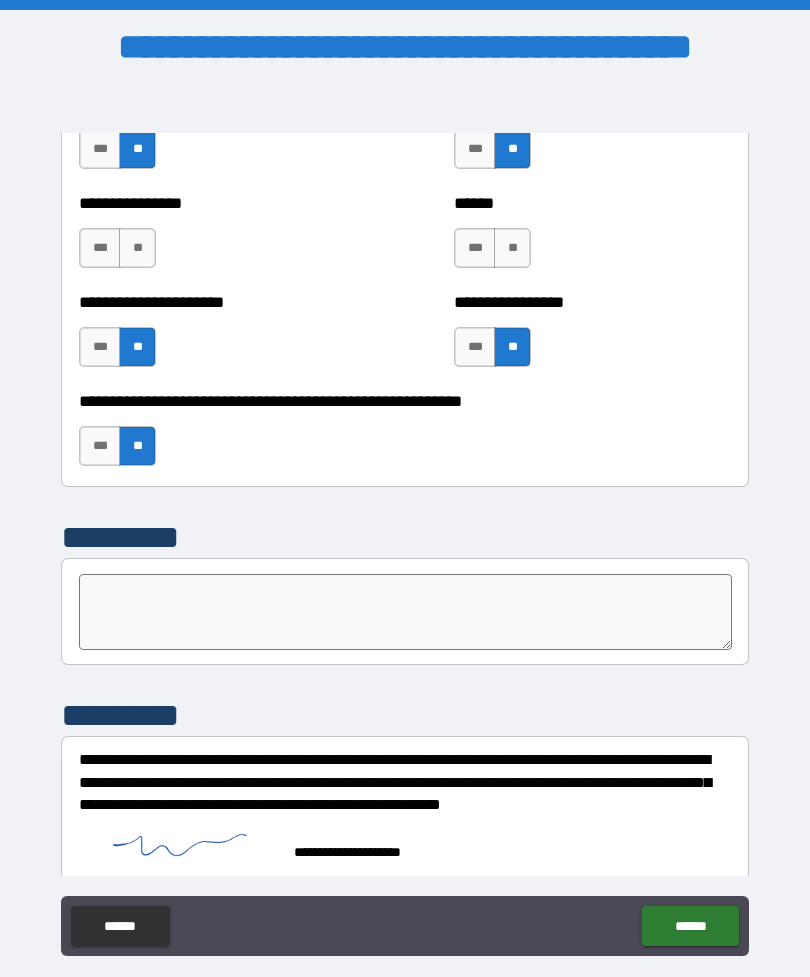 scroll, scrollTop: 4274, scrollLeft: 0, axis: vertical 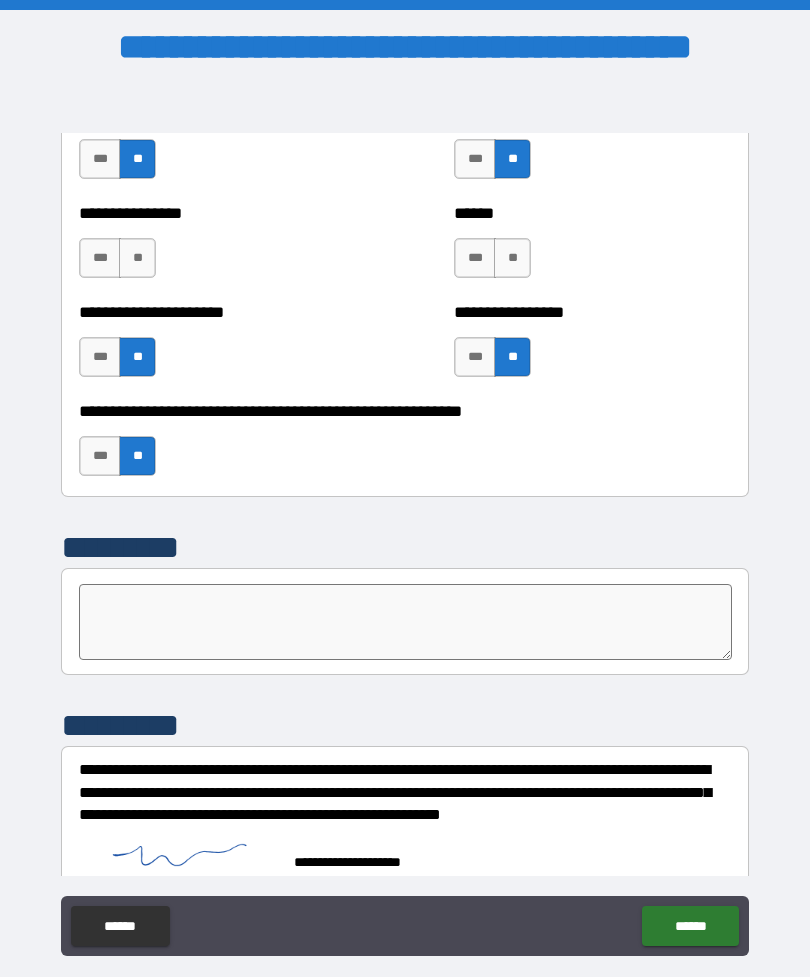 click on "******" at bounding box center [690, 926] 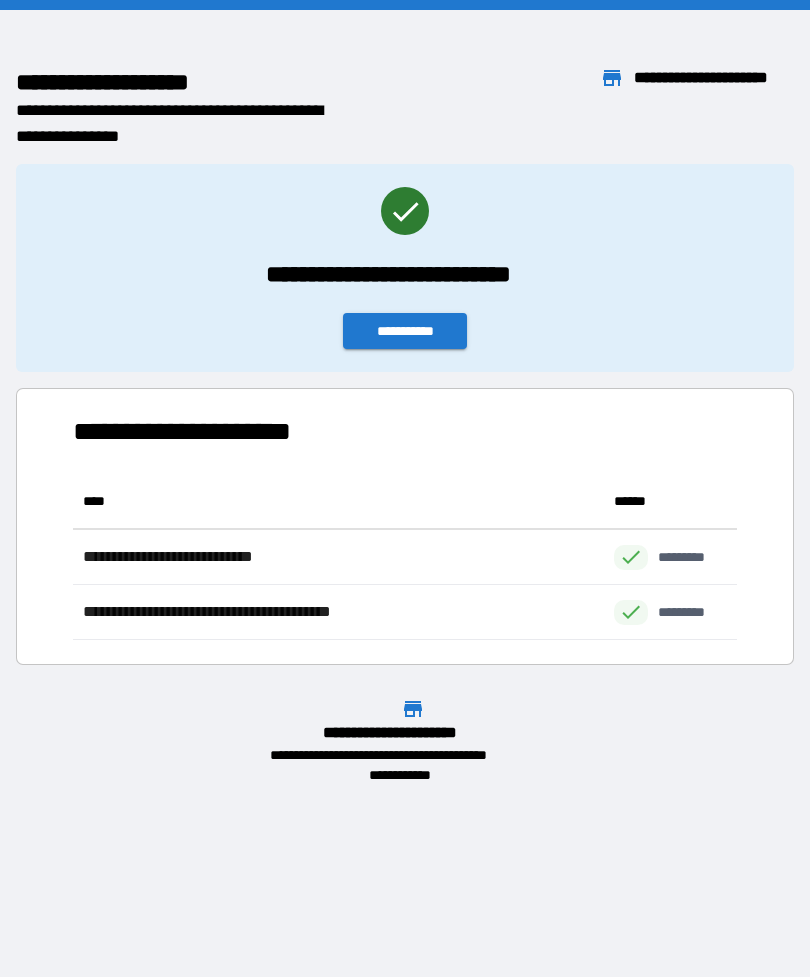 scroll, scrollTop: 1, scrollLeft: 1, axis: both 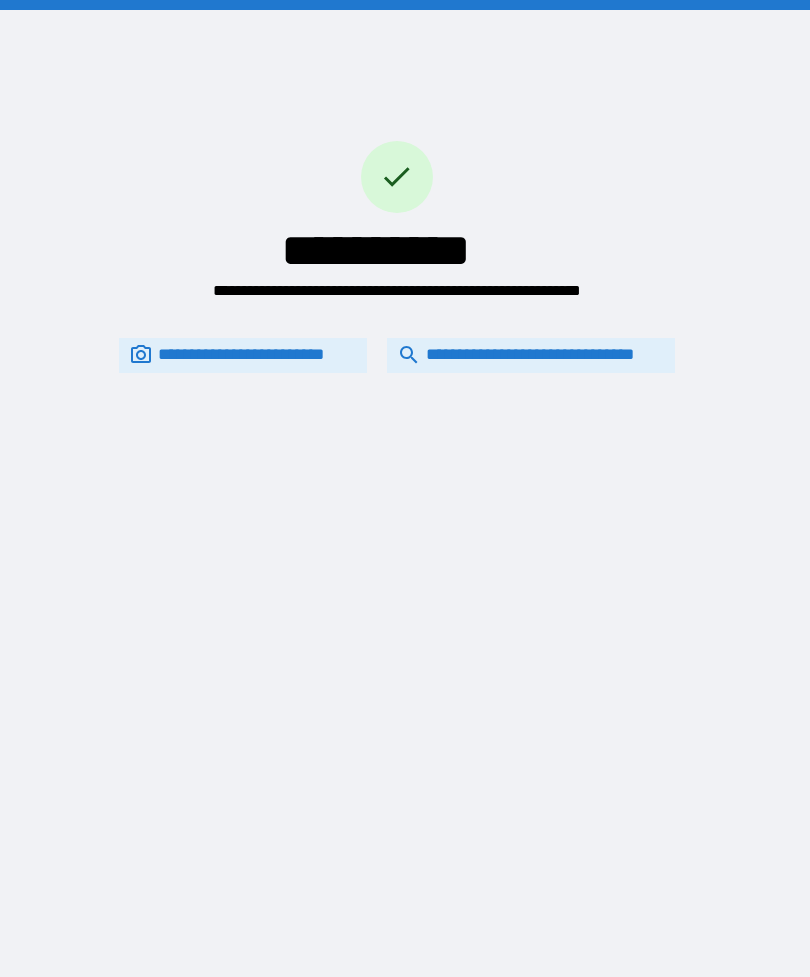 click on "**********" at bounding box center [531, 355] 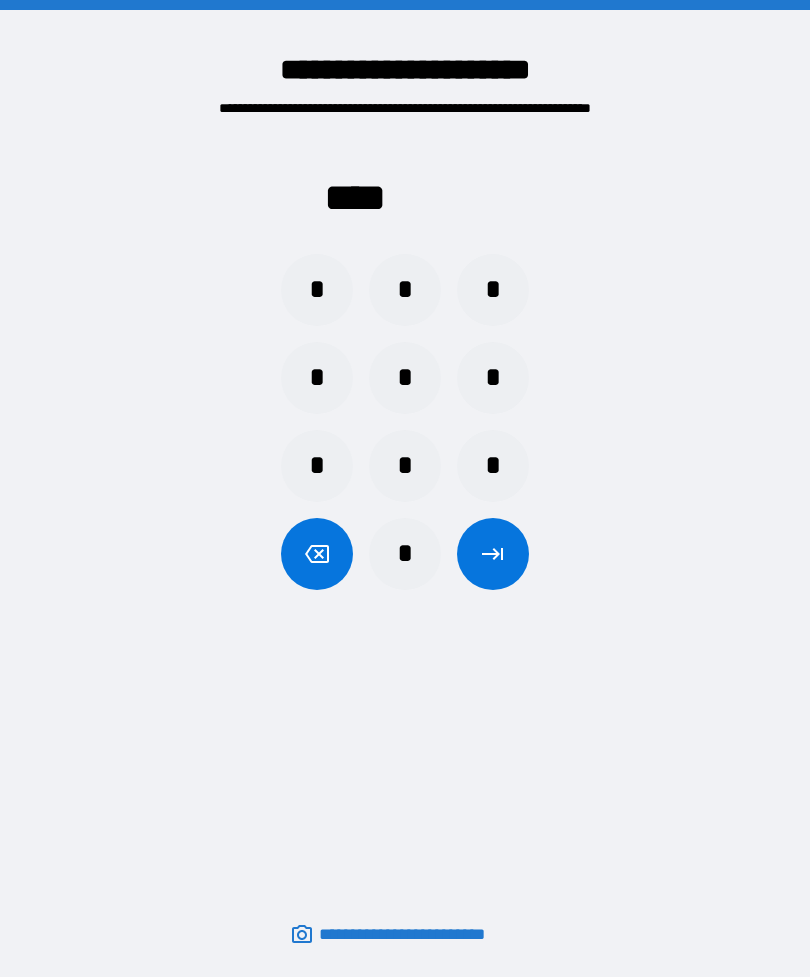 click on "*" at bounding box center [317, 290] 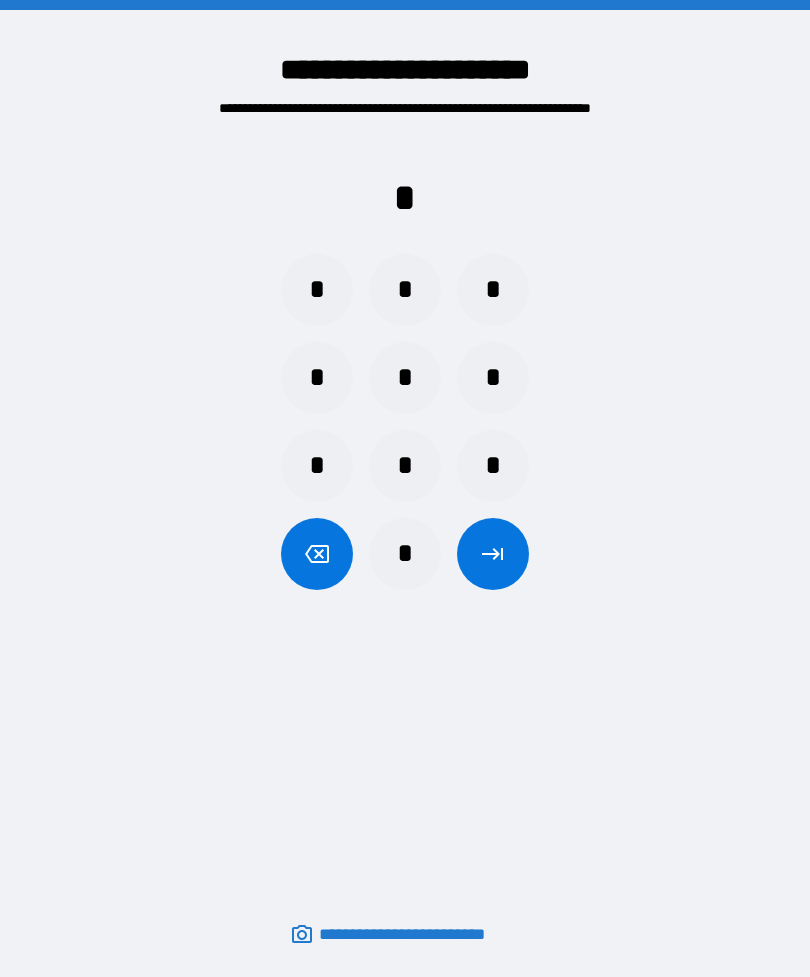 click on "*" at bounding box center [405, 290] 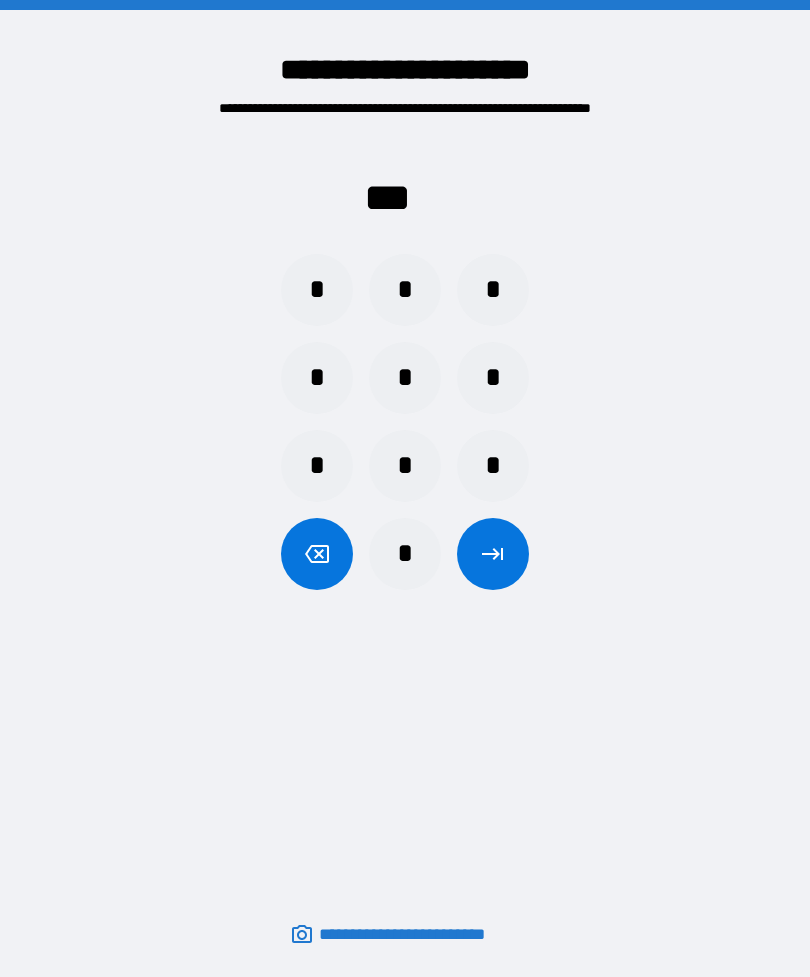 click on "*" at bounding box center [317, 378] 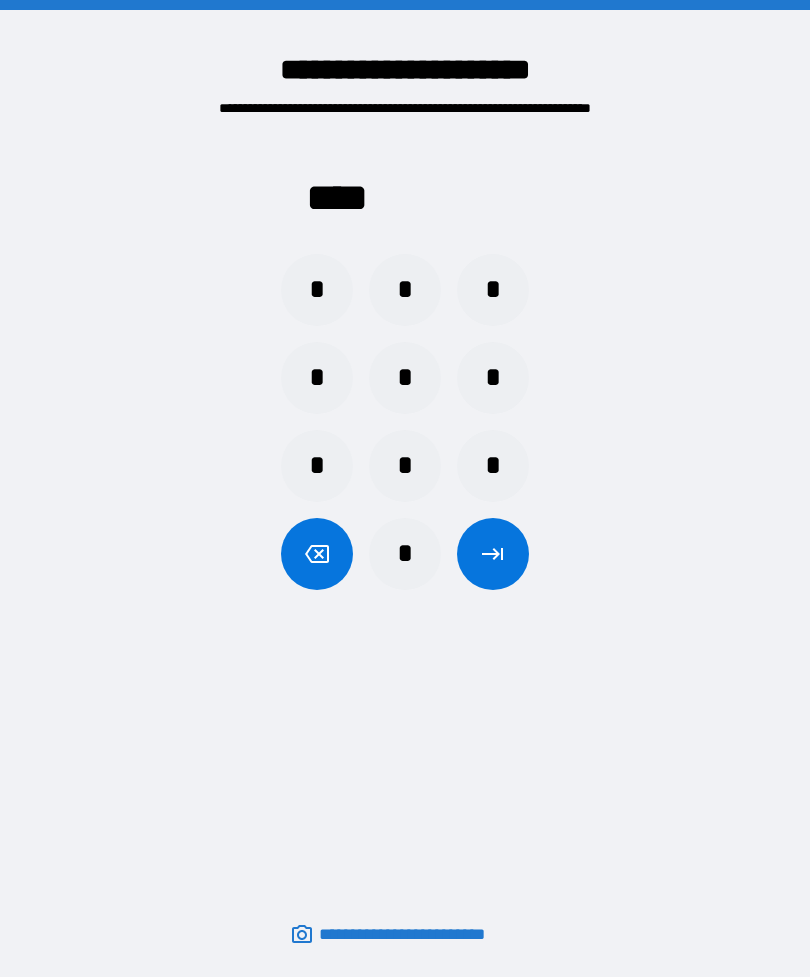 click 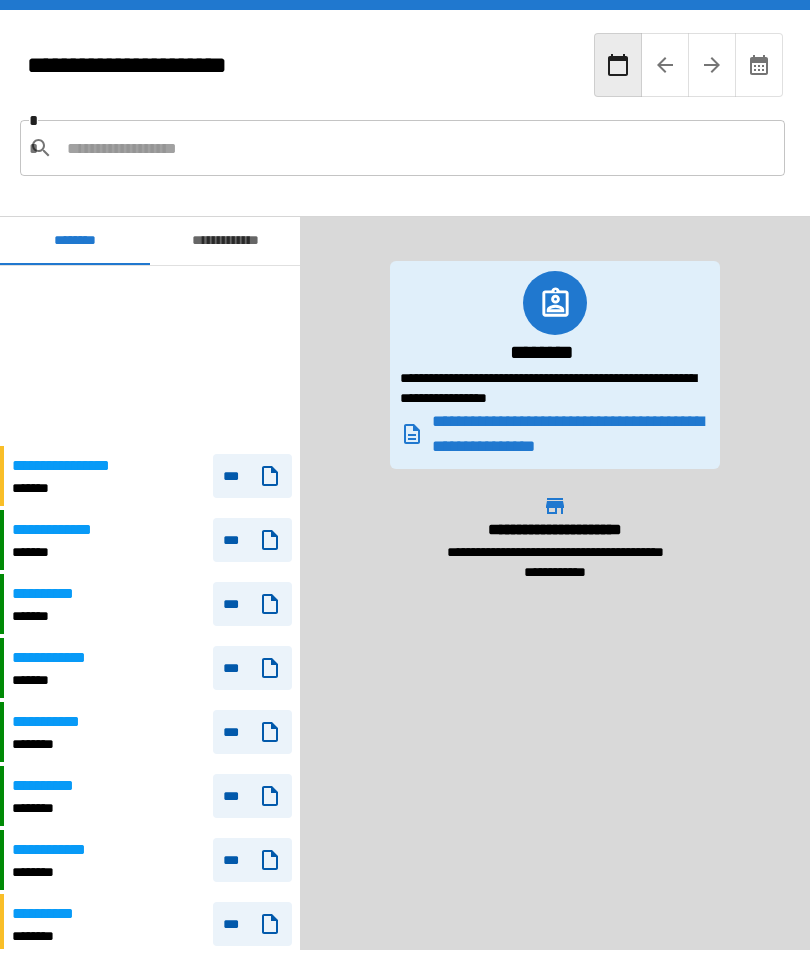 scroll, scrollTop: 180, scrollLeft: 0, axis: vertical 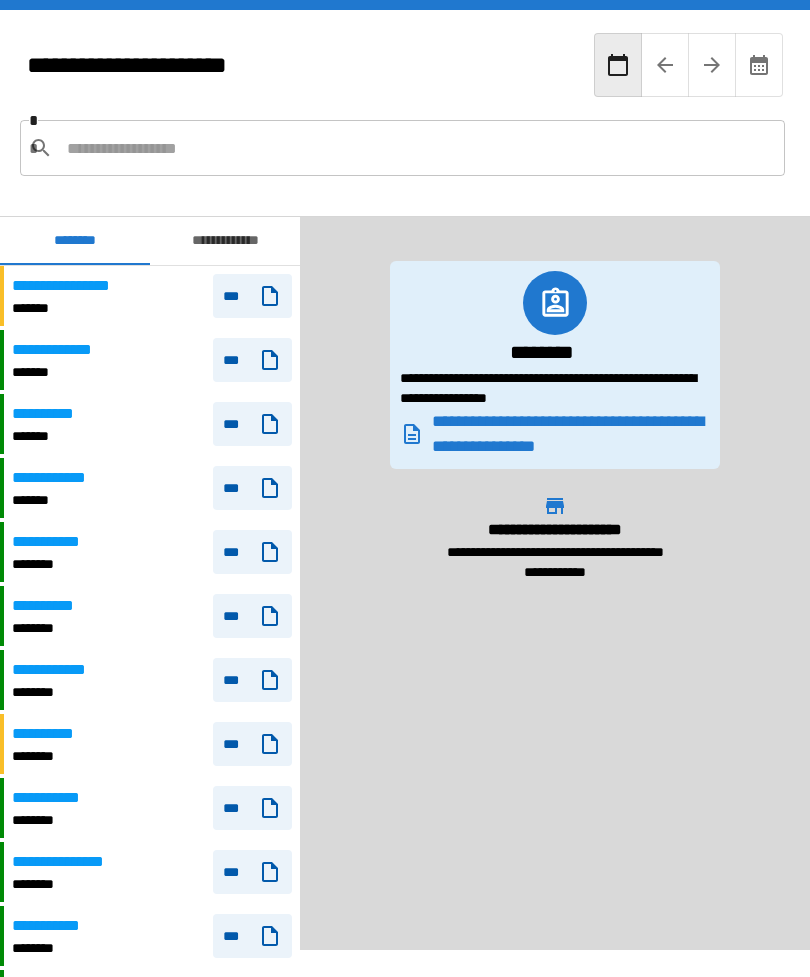 click on "**********" at bounding box center (152, 488) 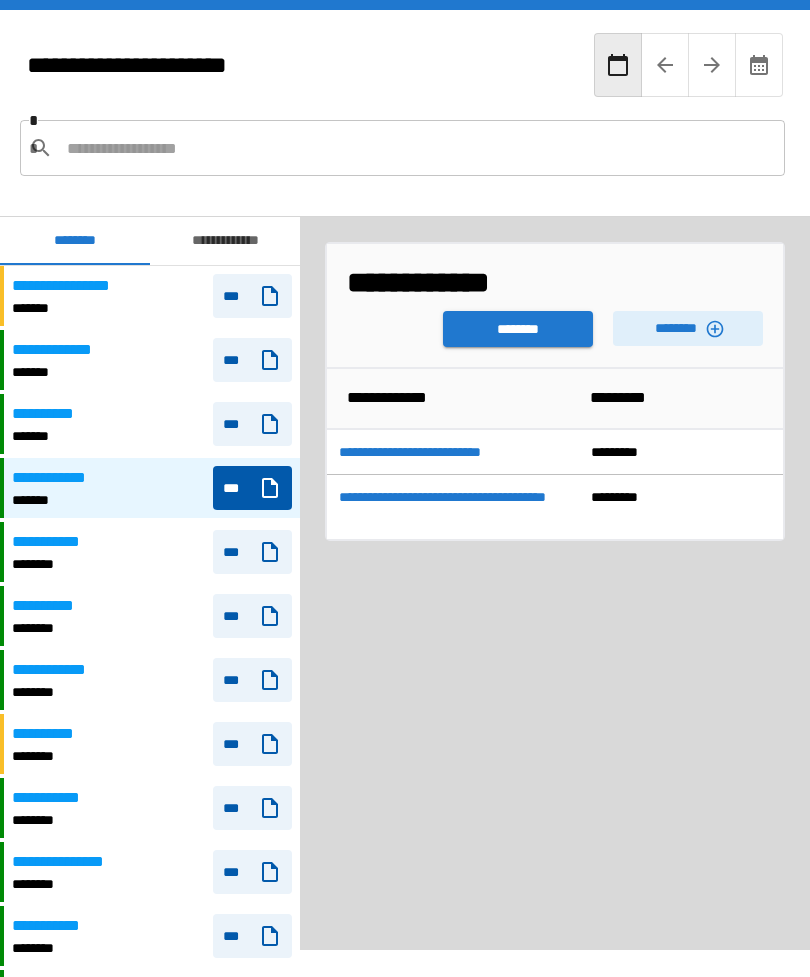 click on "********" at bounding box center [518, 329] 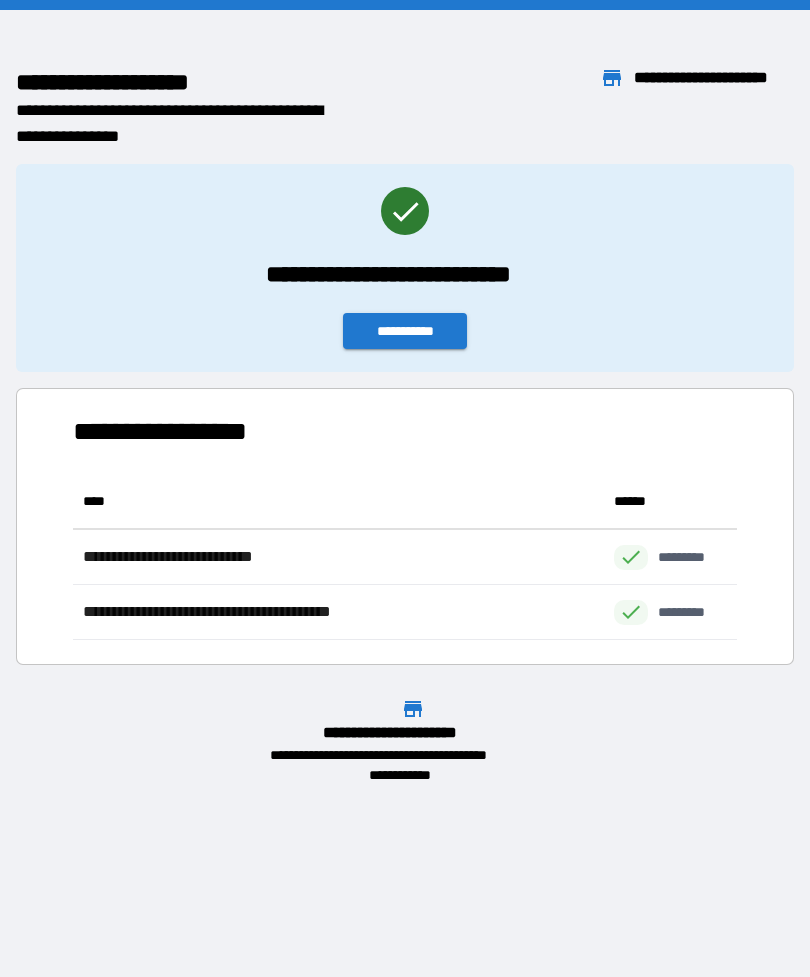 scroll, scrollTop: 1, scrollLeft: 1, axis: both 